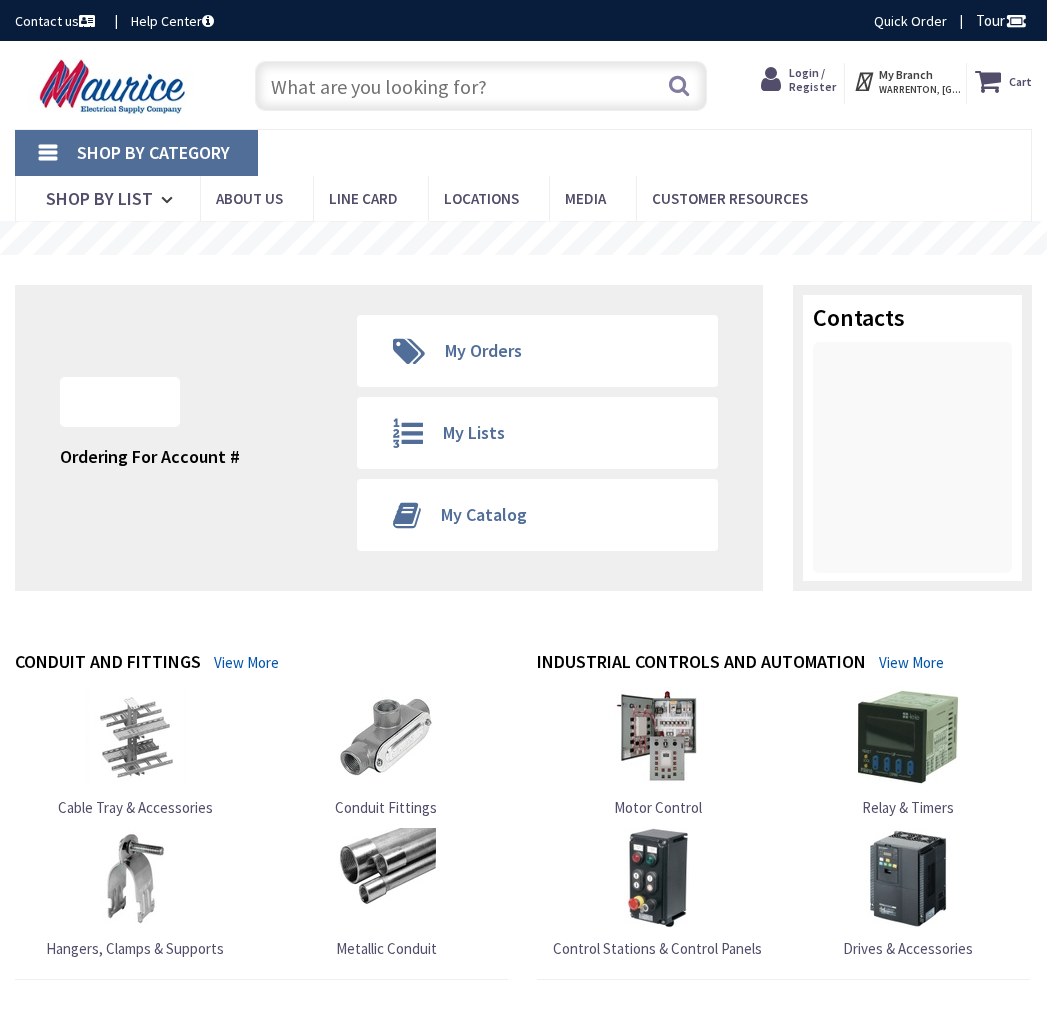 scroll, scrollTop: 0, scrollLeft: 0, axis: both 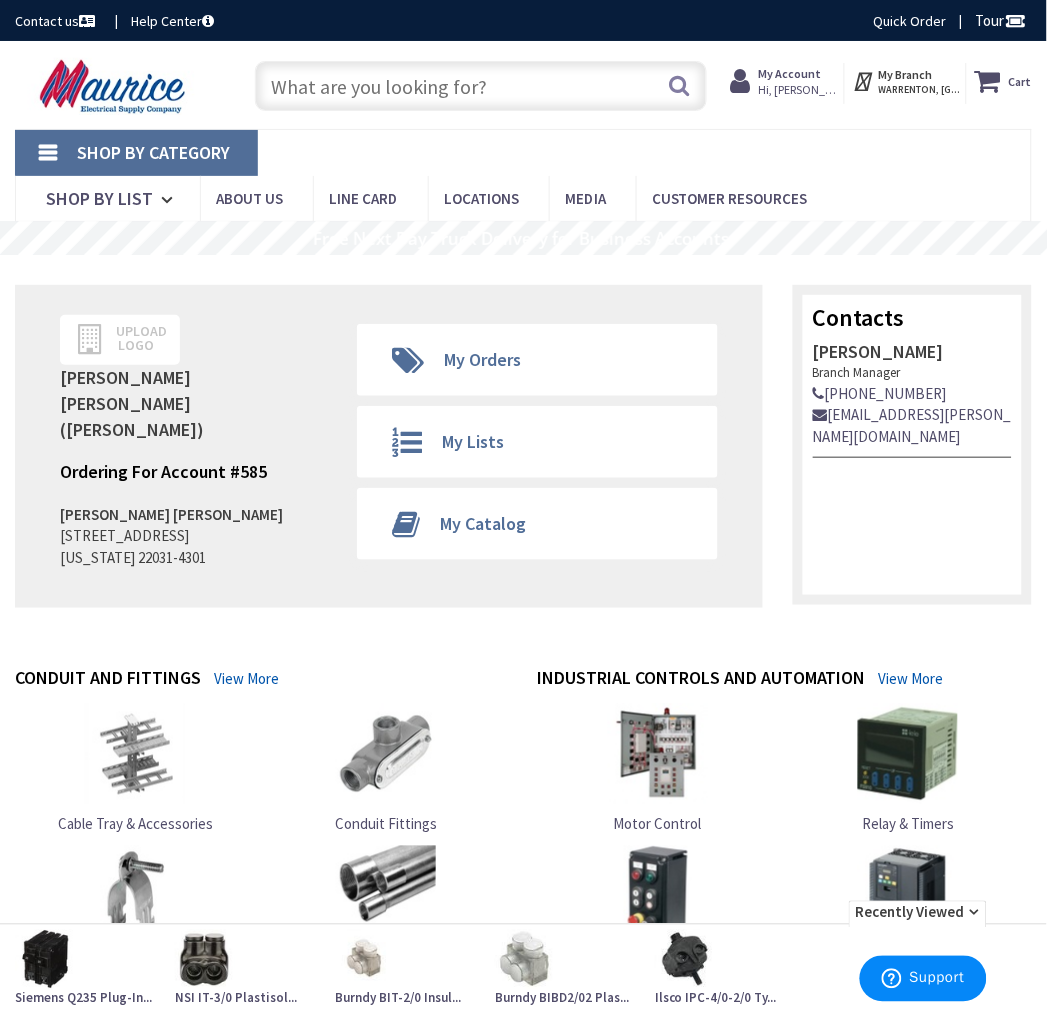 click at bounding box center [481, 86] 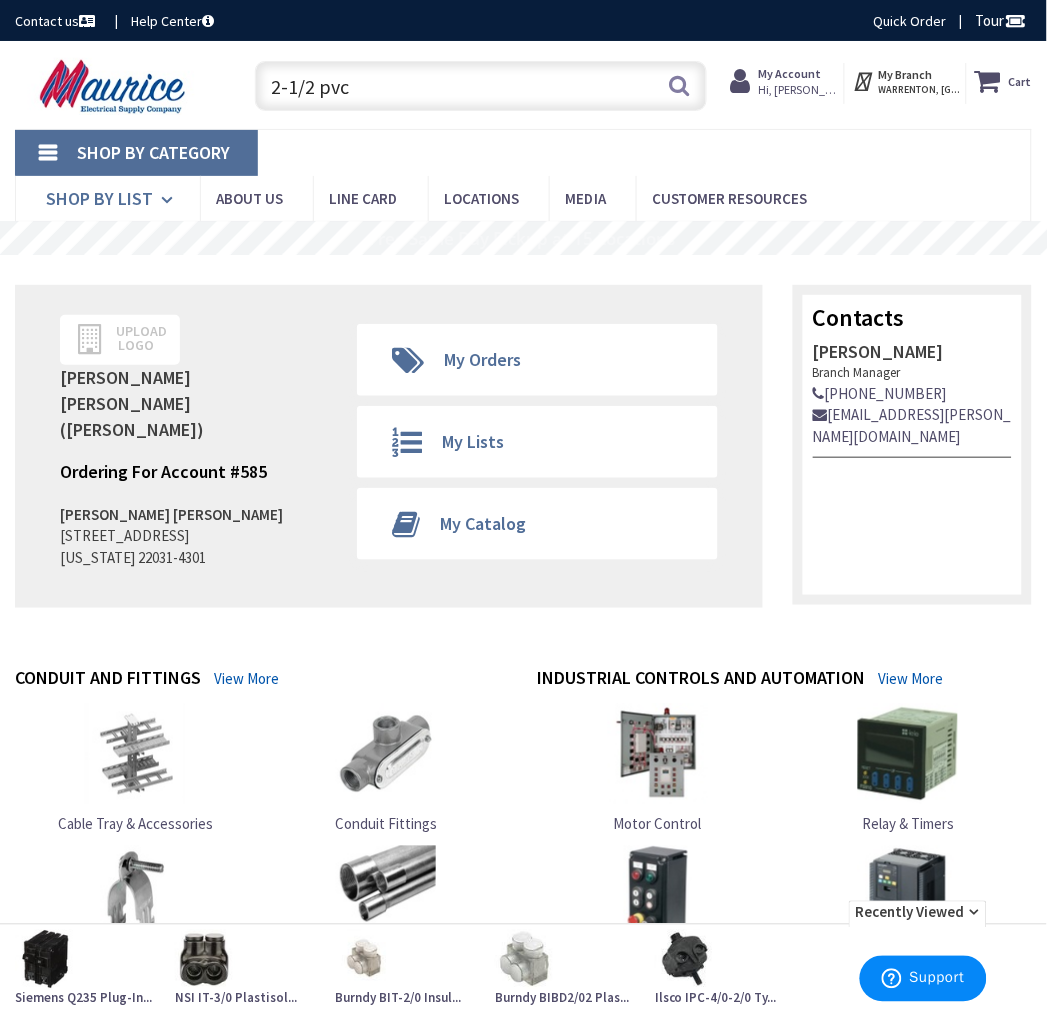 type on "2-1/2 pvc" 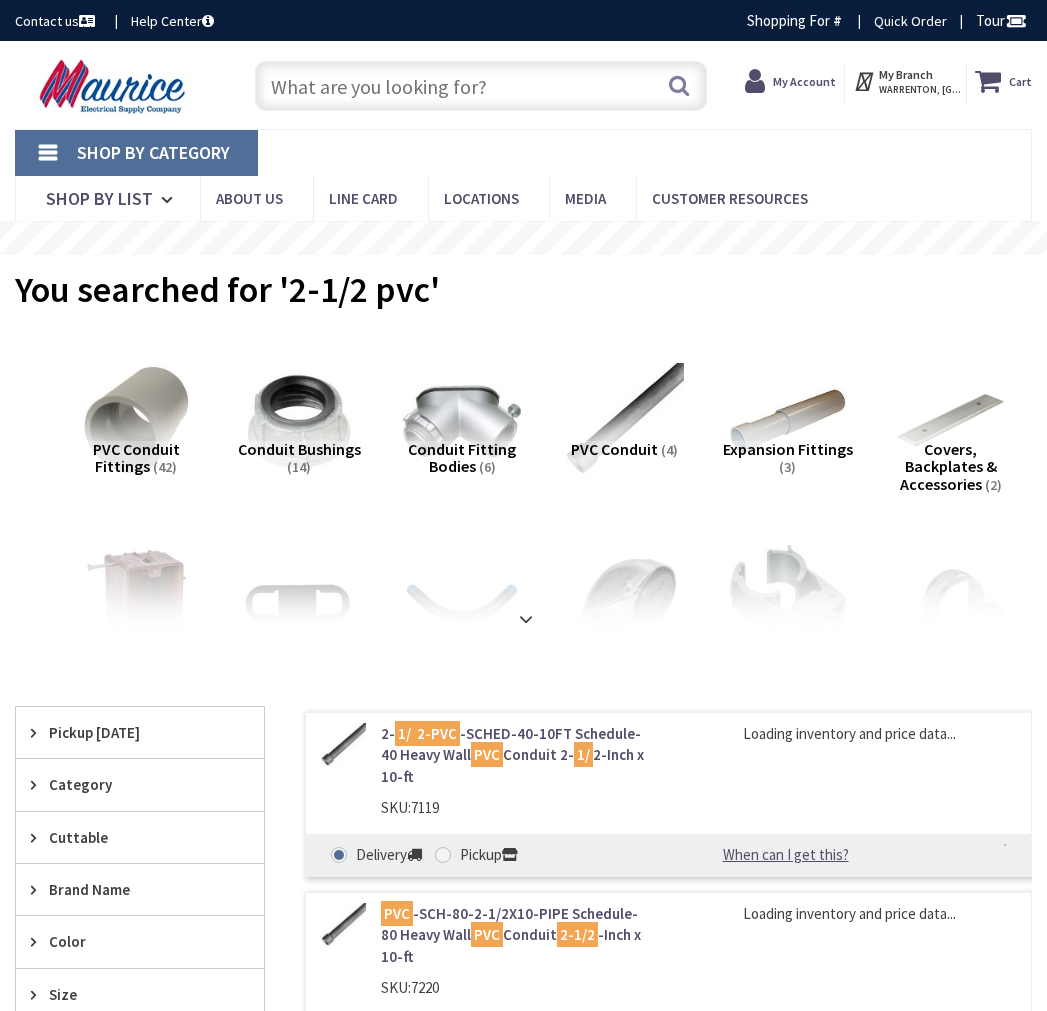 scroll, scrollTop: 0, scrollLeft: 0, axis: both 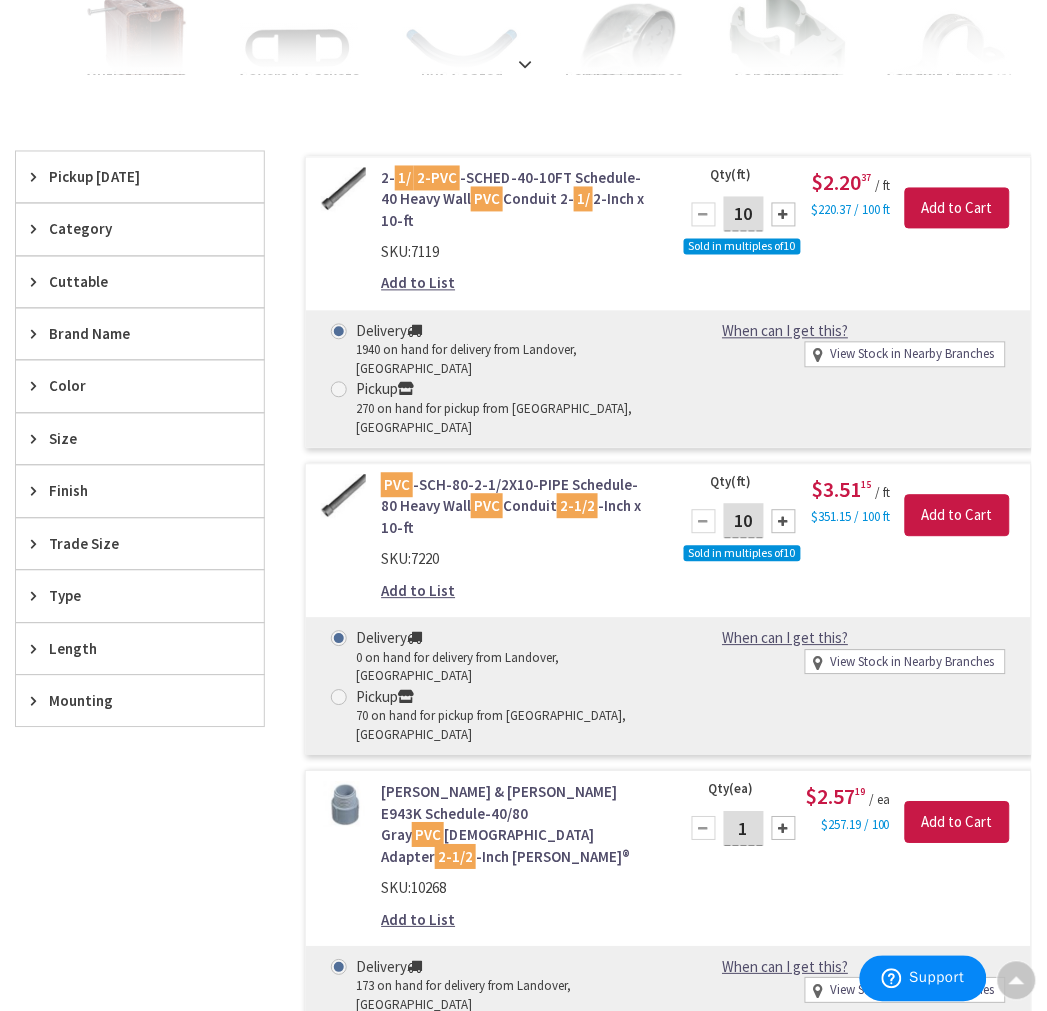 drag, startPoint x: 342, startPoint y: 368, endPoint x: 361, endPoint y: 372, distance: 19.416489 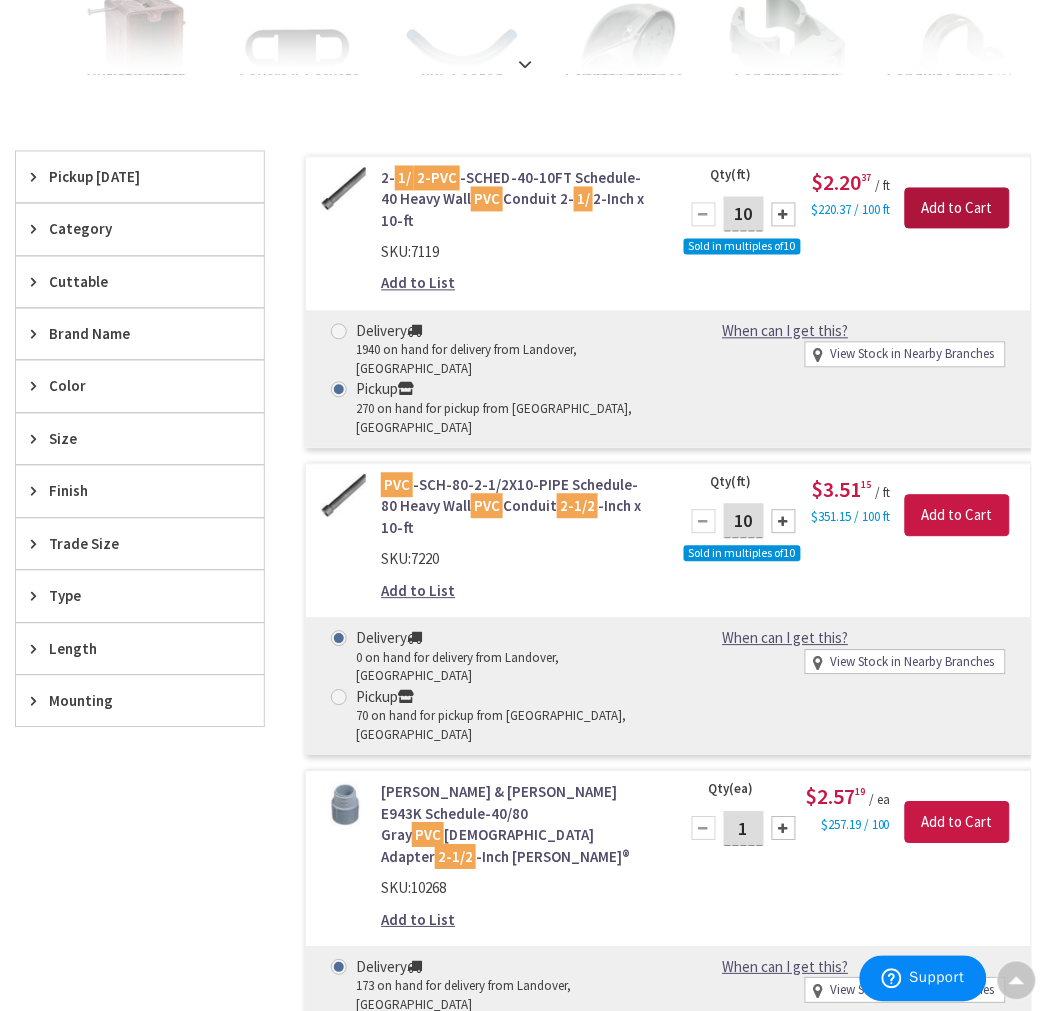 click on "Add to Cart" at bounding box center [957, 209] 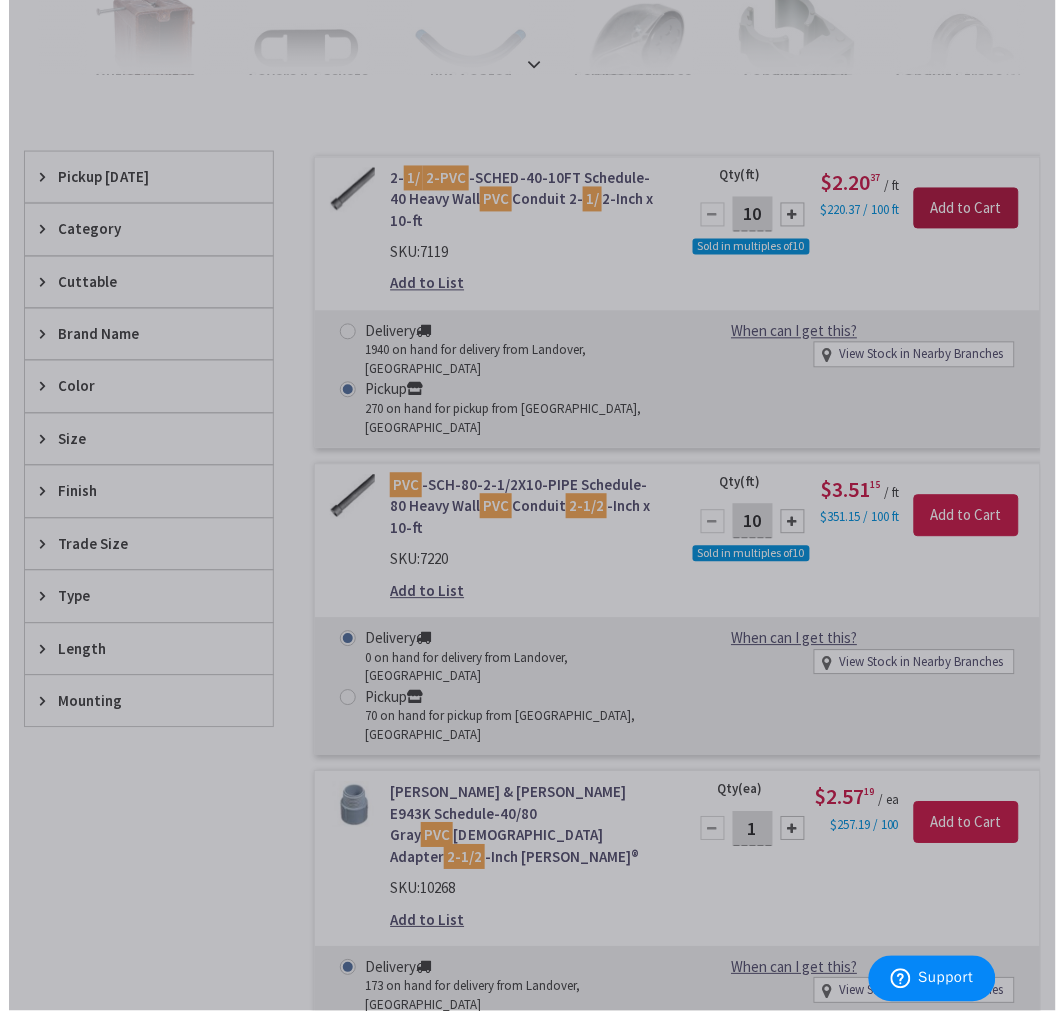 scroll, scrollTop: 553, scrollLeft: 0, axis: vertical 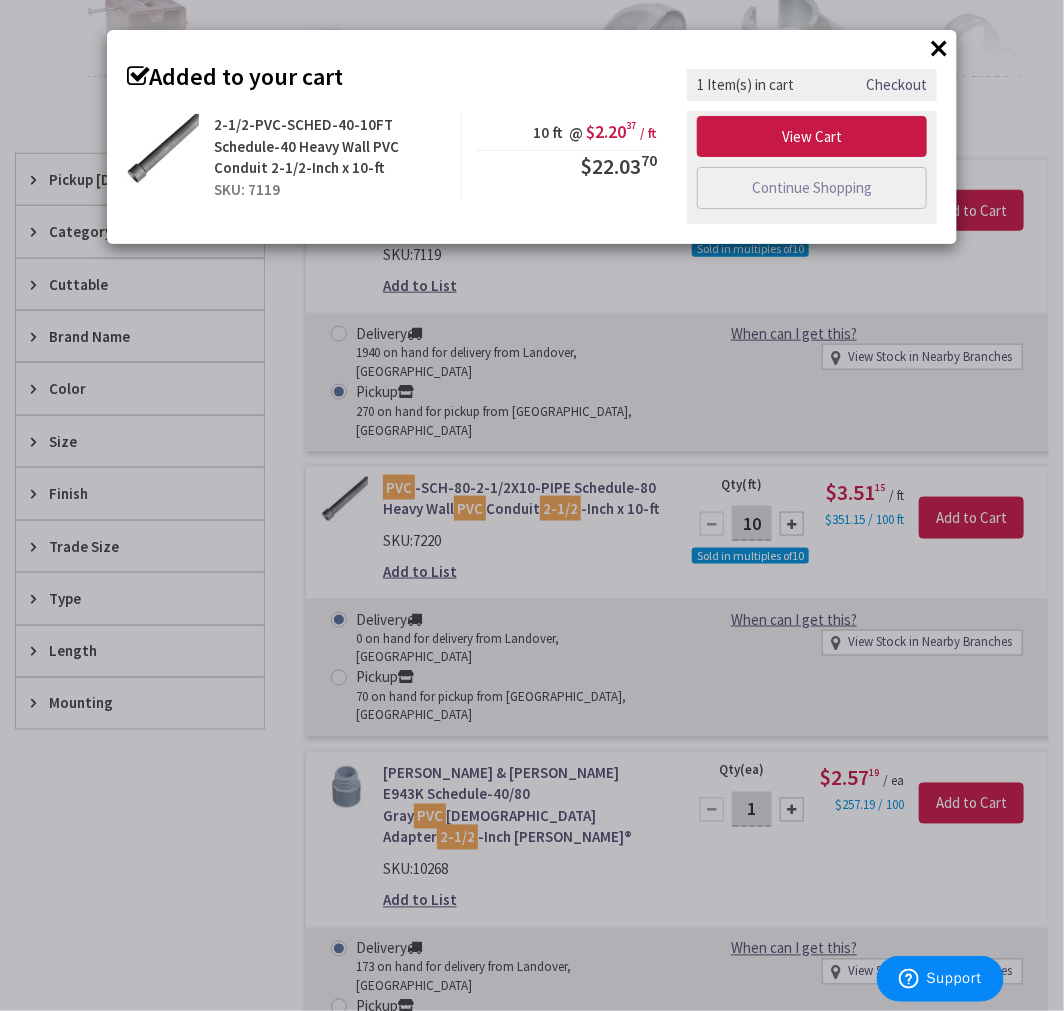 click on "×" at bounding box center (939, 48) 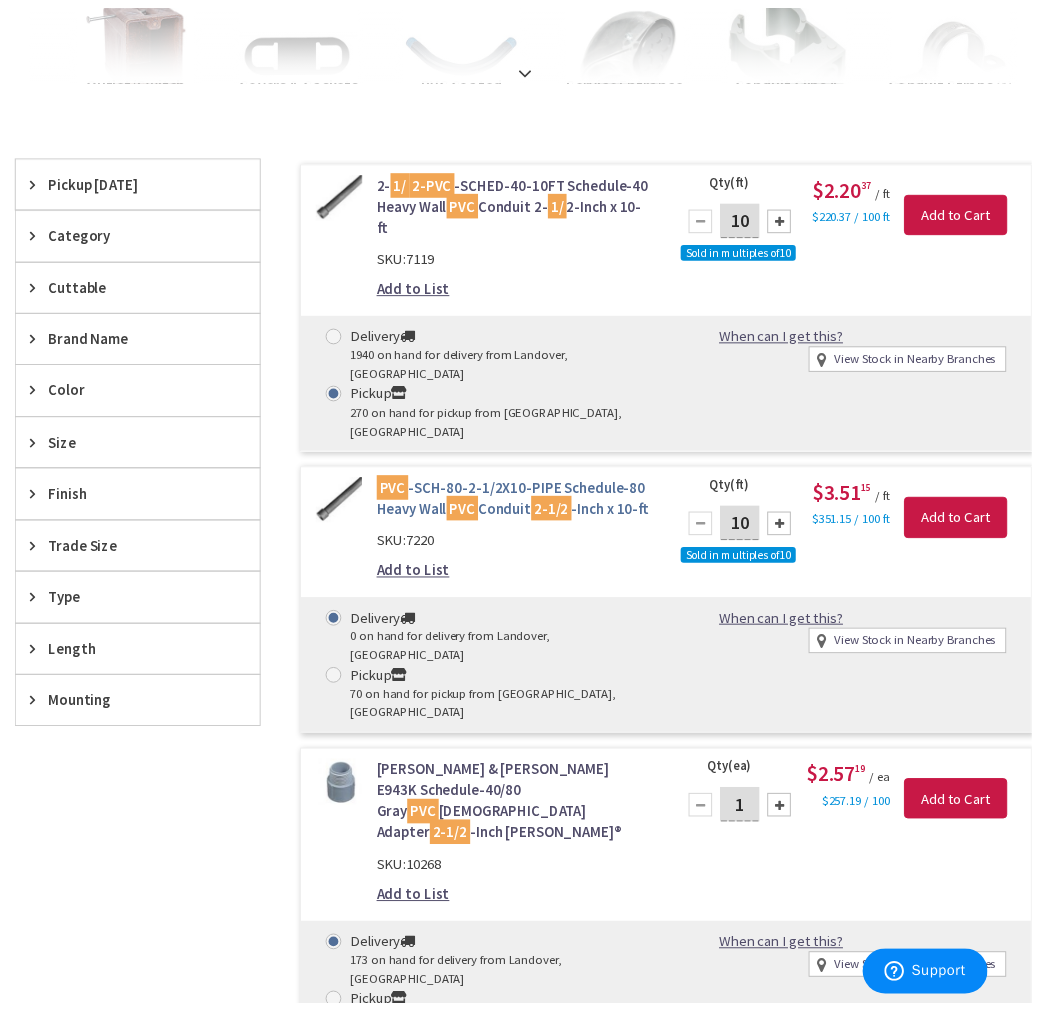 scroll, scrollTop: 555, scrollLeft: 0, axis: vertical 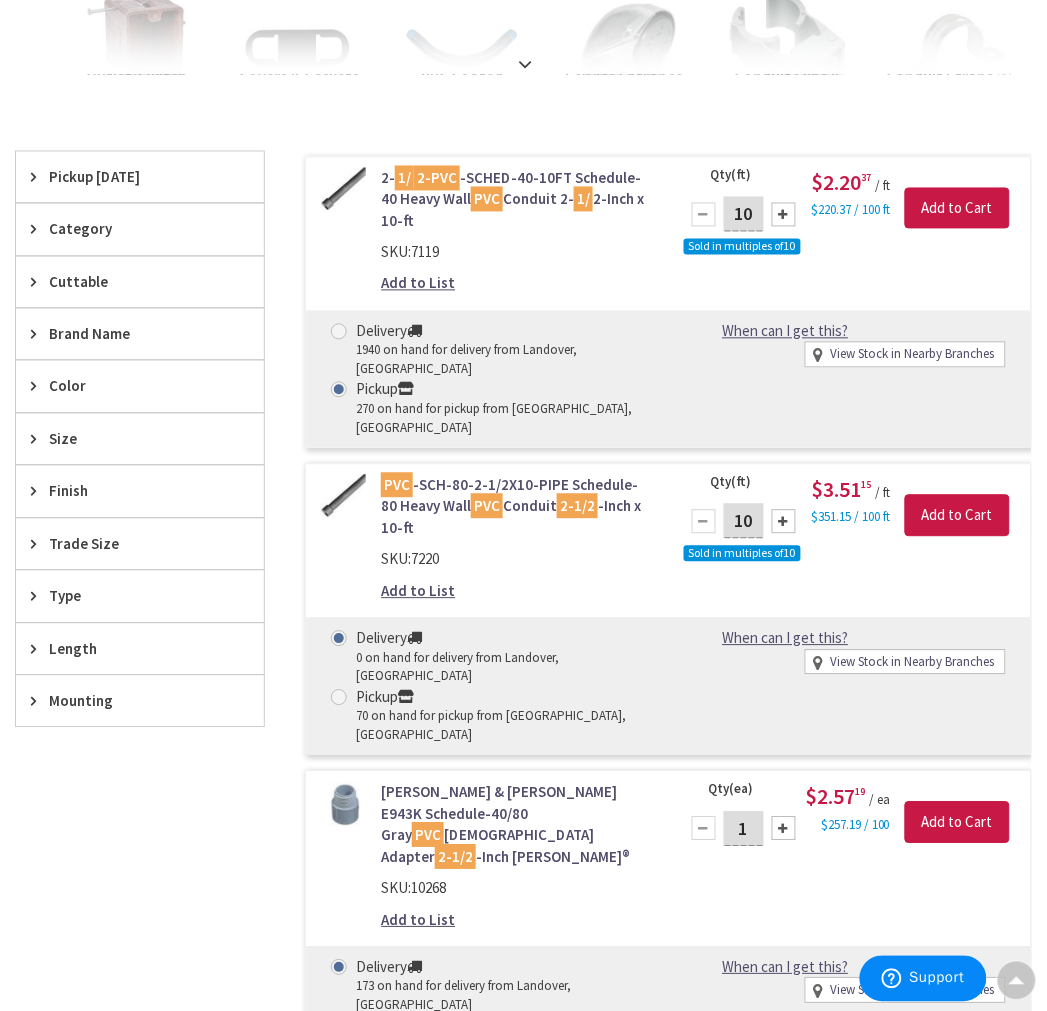 click at bounding box center [339, 698] 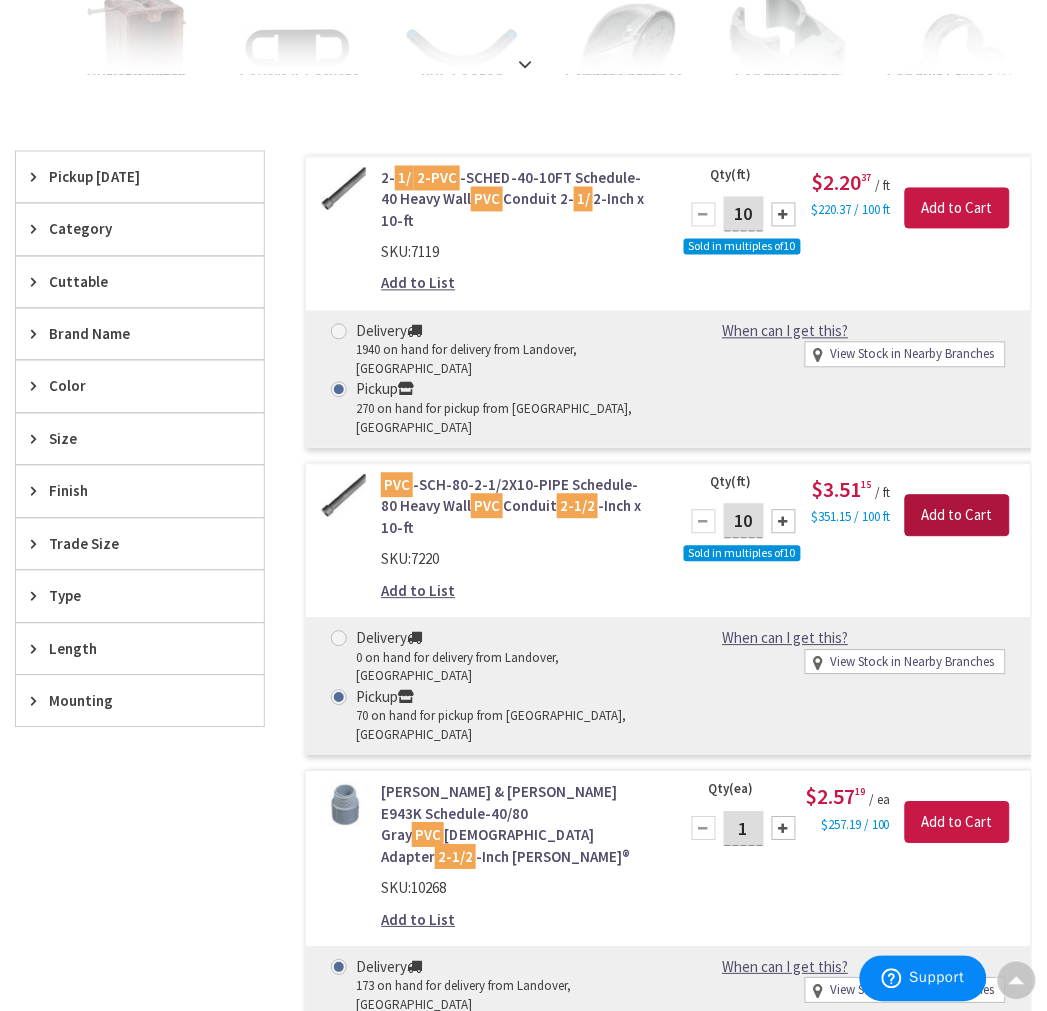 click on "Add to Cart" at bounding box center (957, 516) 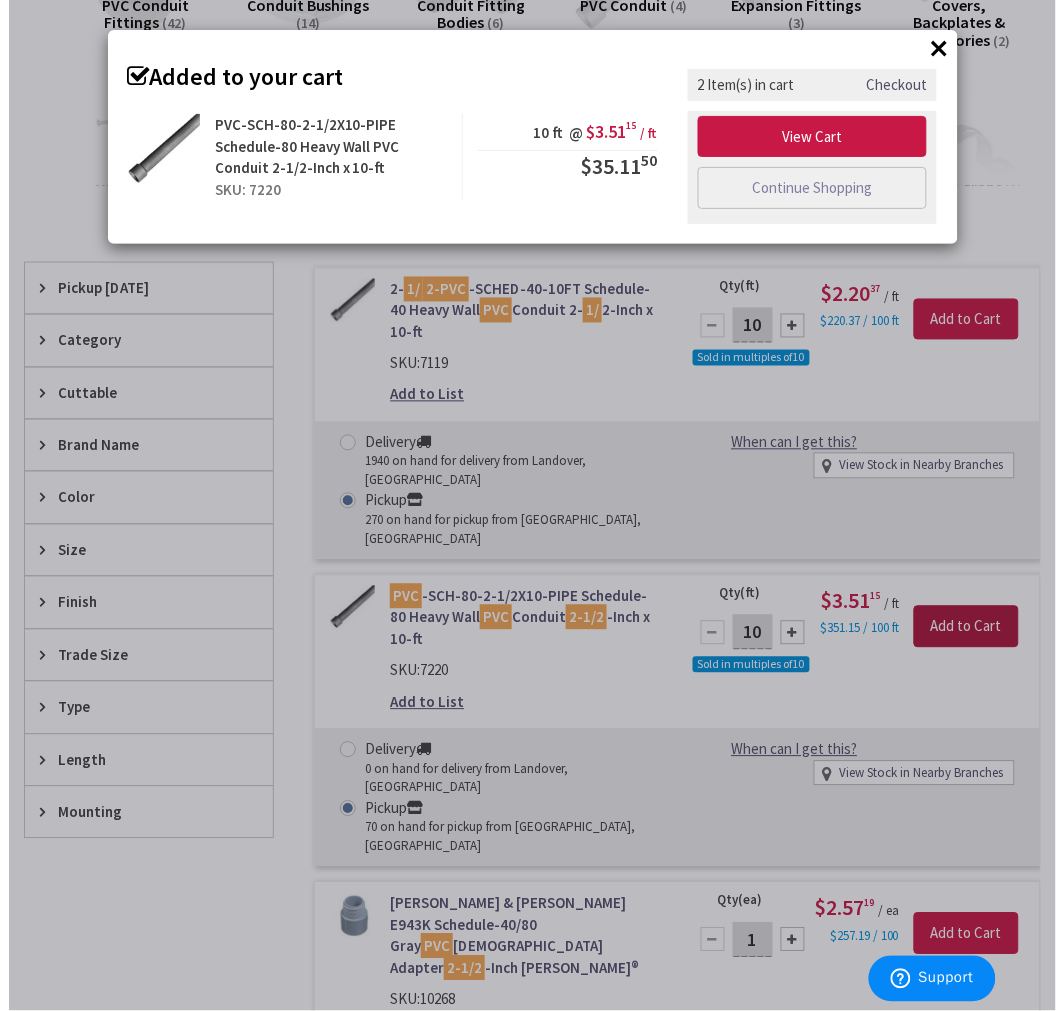 scroll, scrollTop: 442, scrollLeft: 0, axis: vertical 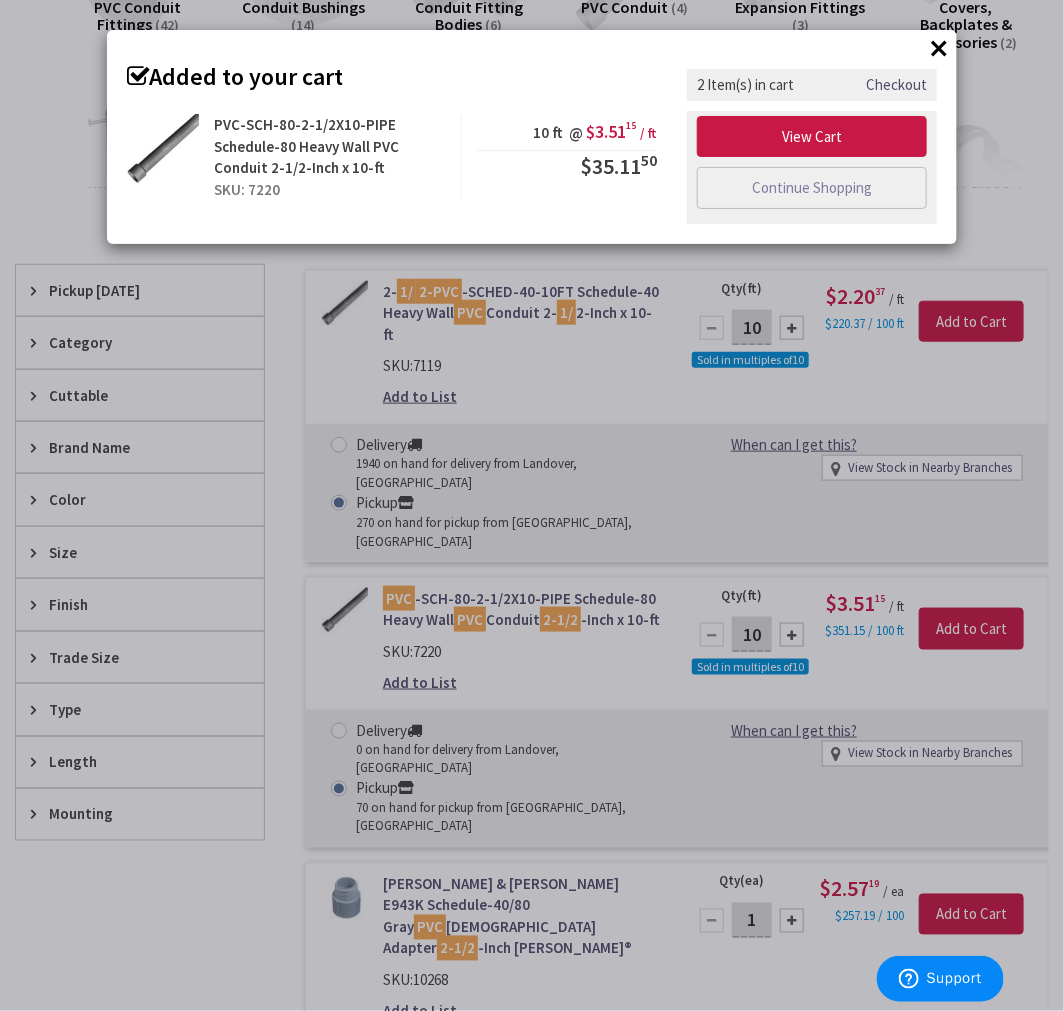 click on "×" at bounding box center [939, 48] 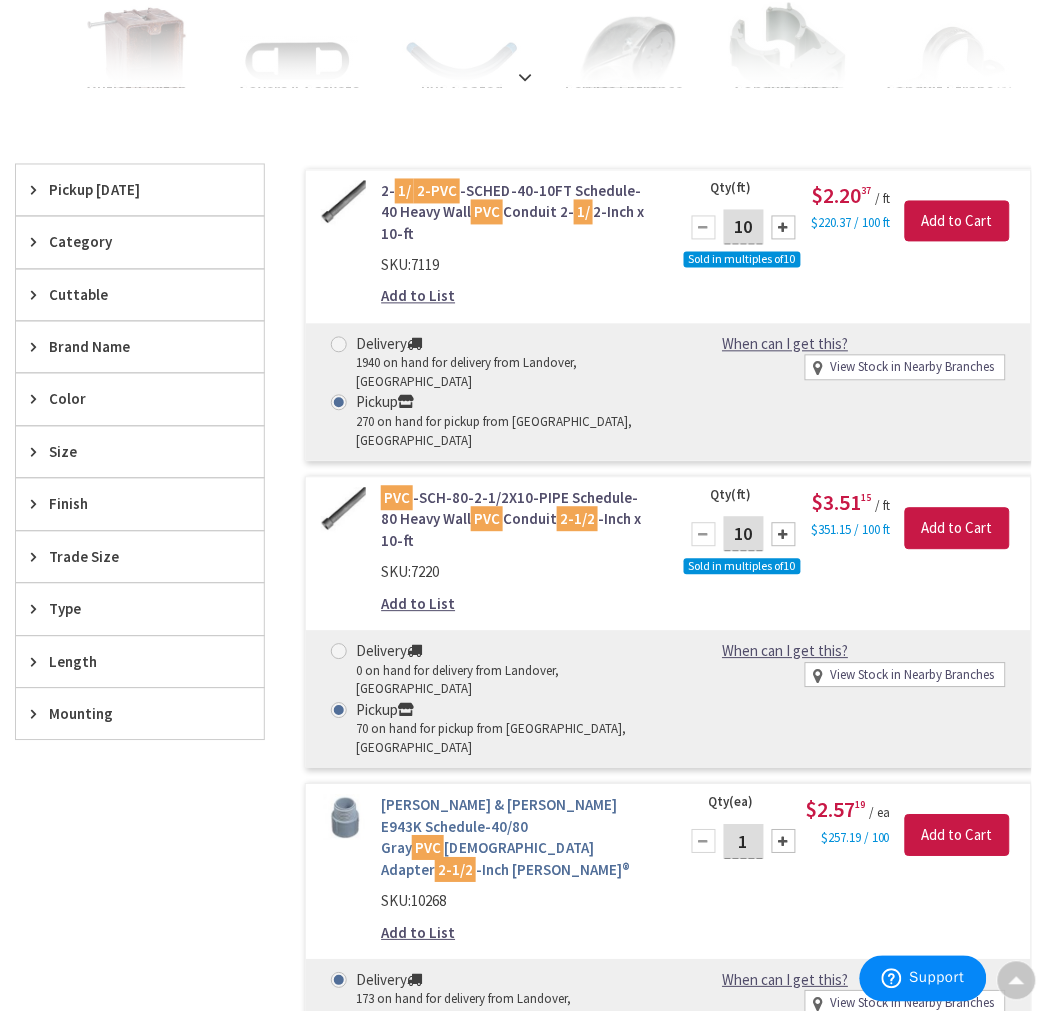 scroll, scrollTop: 666, scrollLeft: 0, axis: vertical 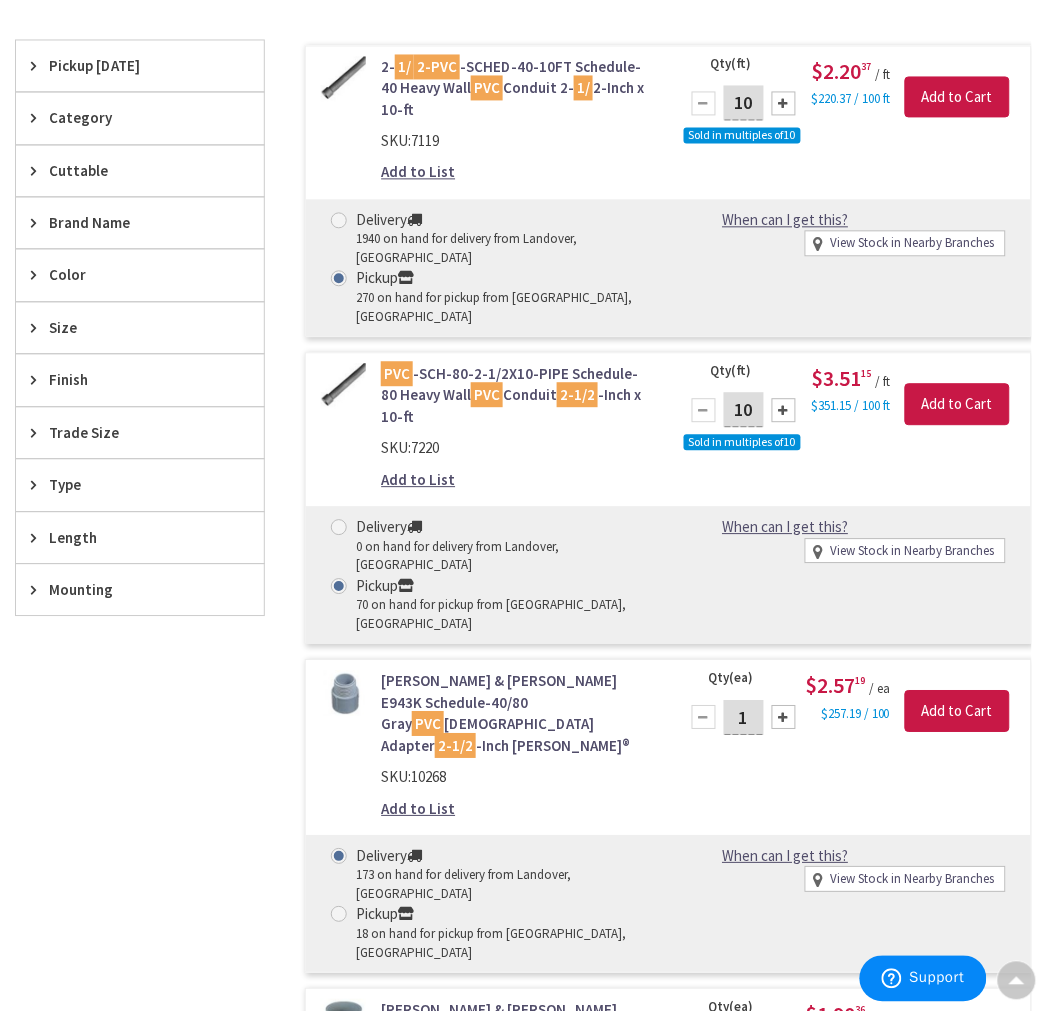 click at bounding box center (339, 915) 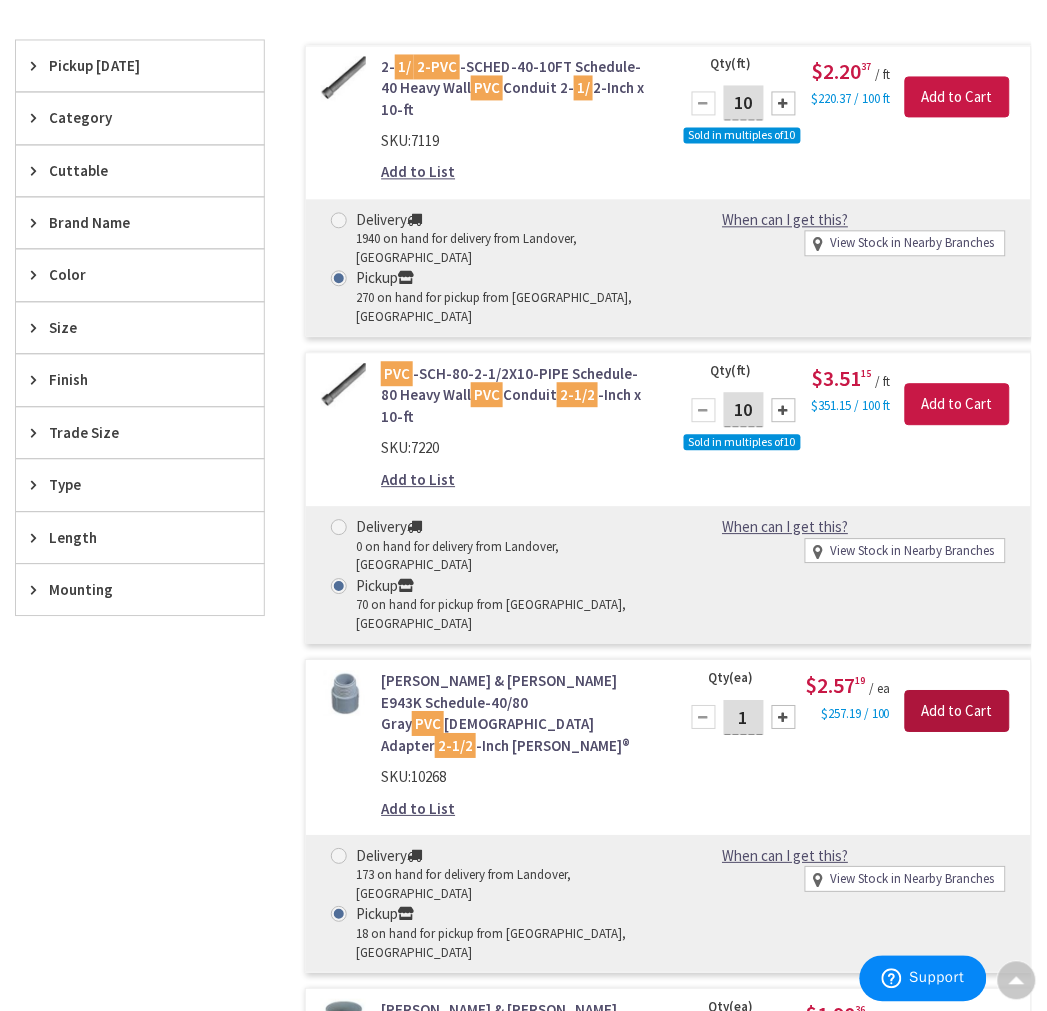 click on "Add to Cart" at bounding box center (957, 712) 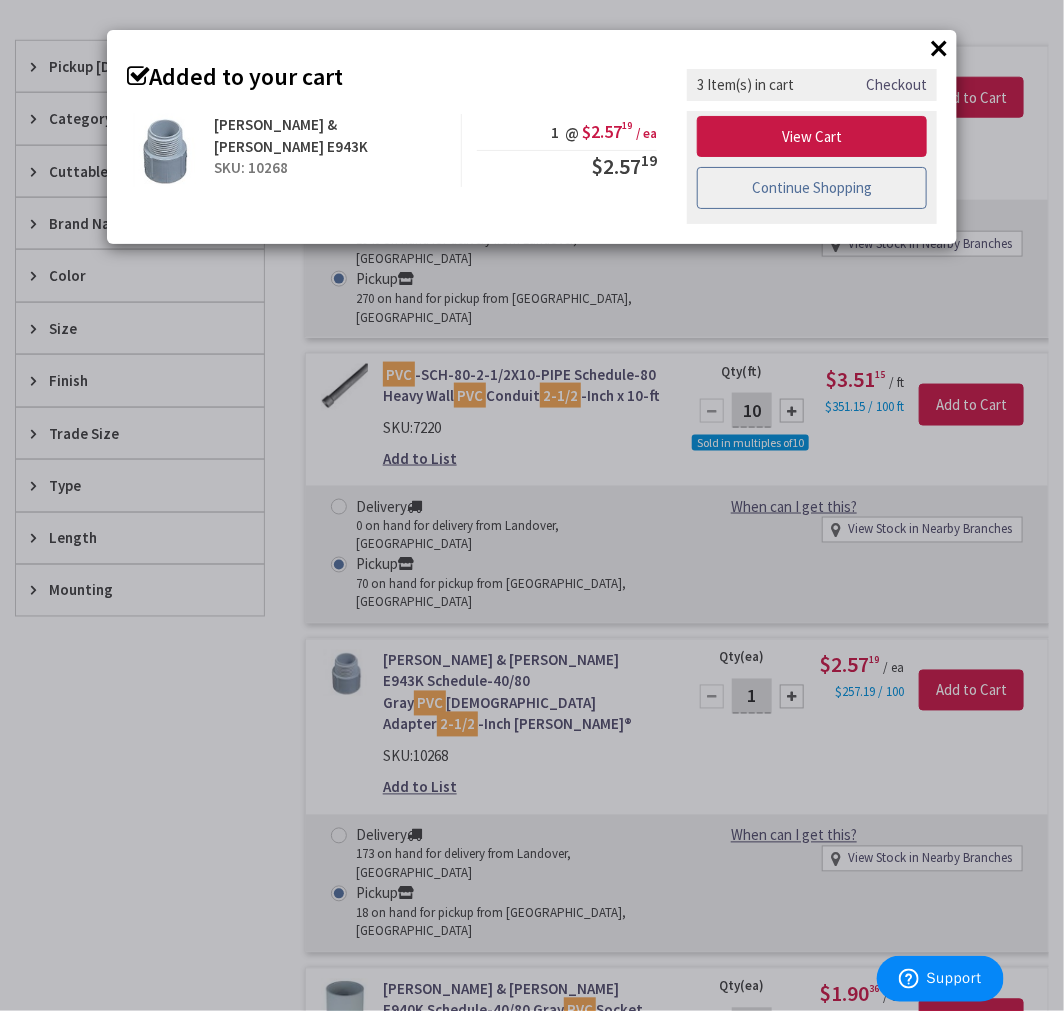 click on "Continue Shopping" at bounding box center (812, 188) 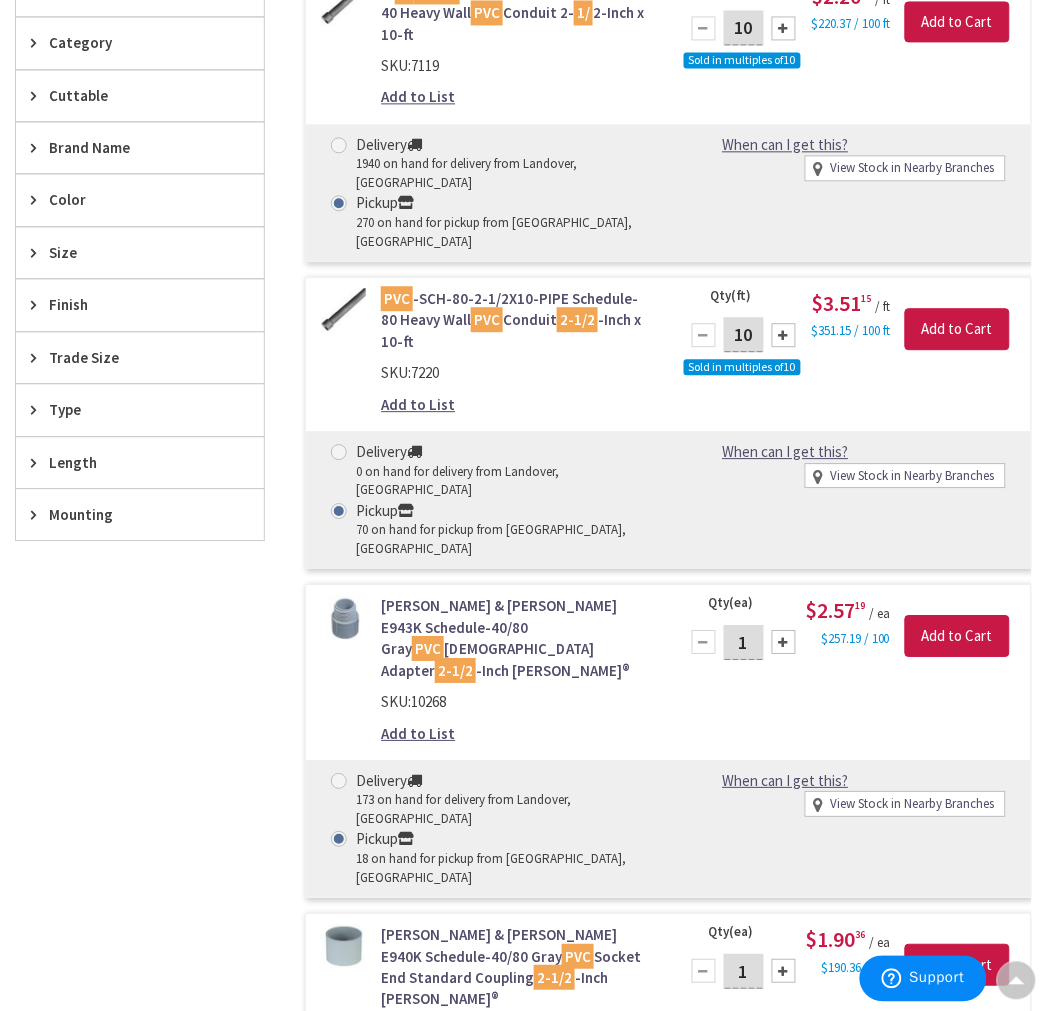 scroll, scrollTop: 888, scrollLeft: 0, axis: vertical 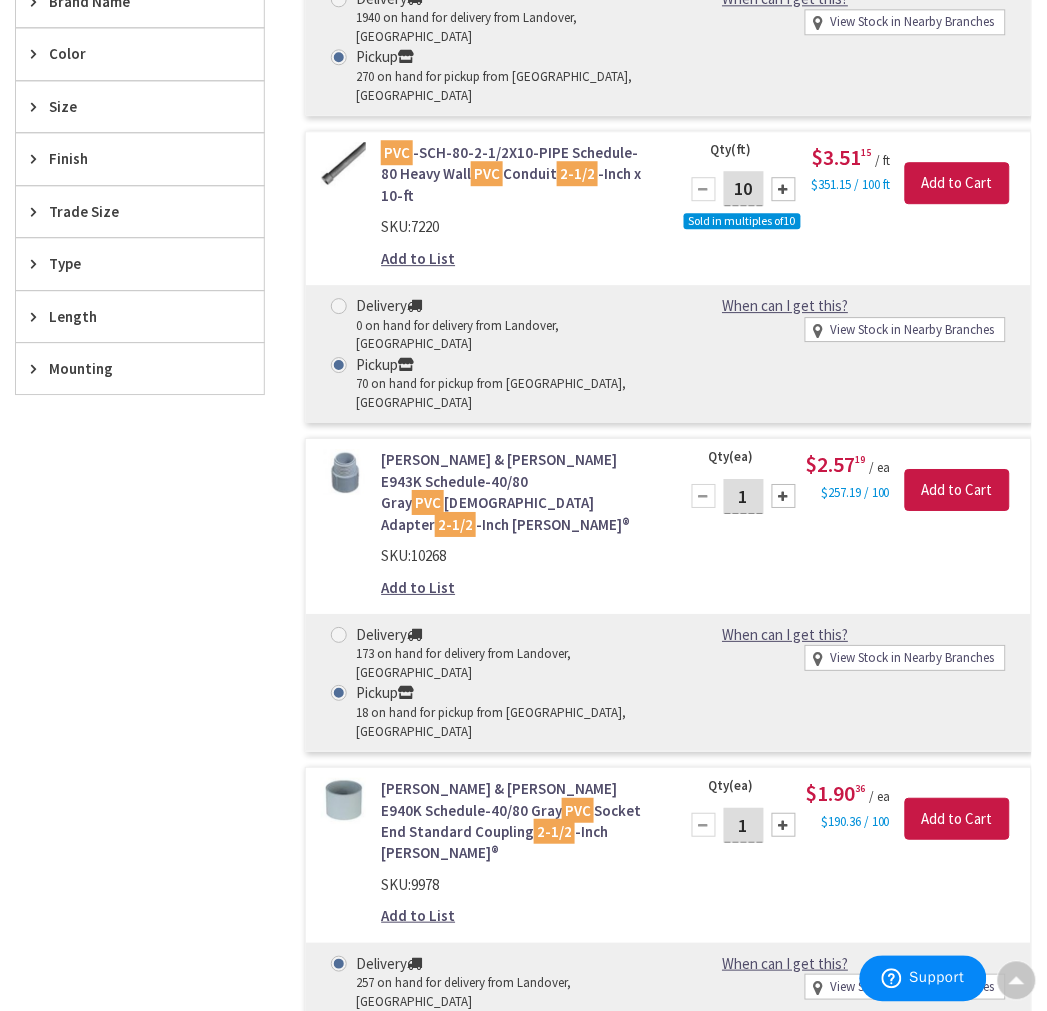 click at bounding box center [339, 1022] 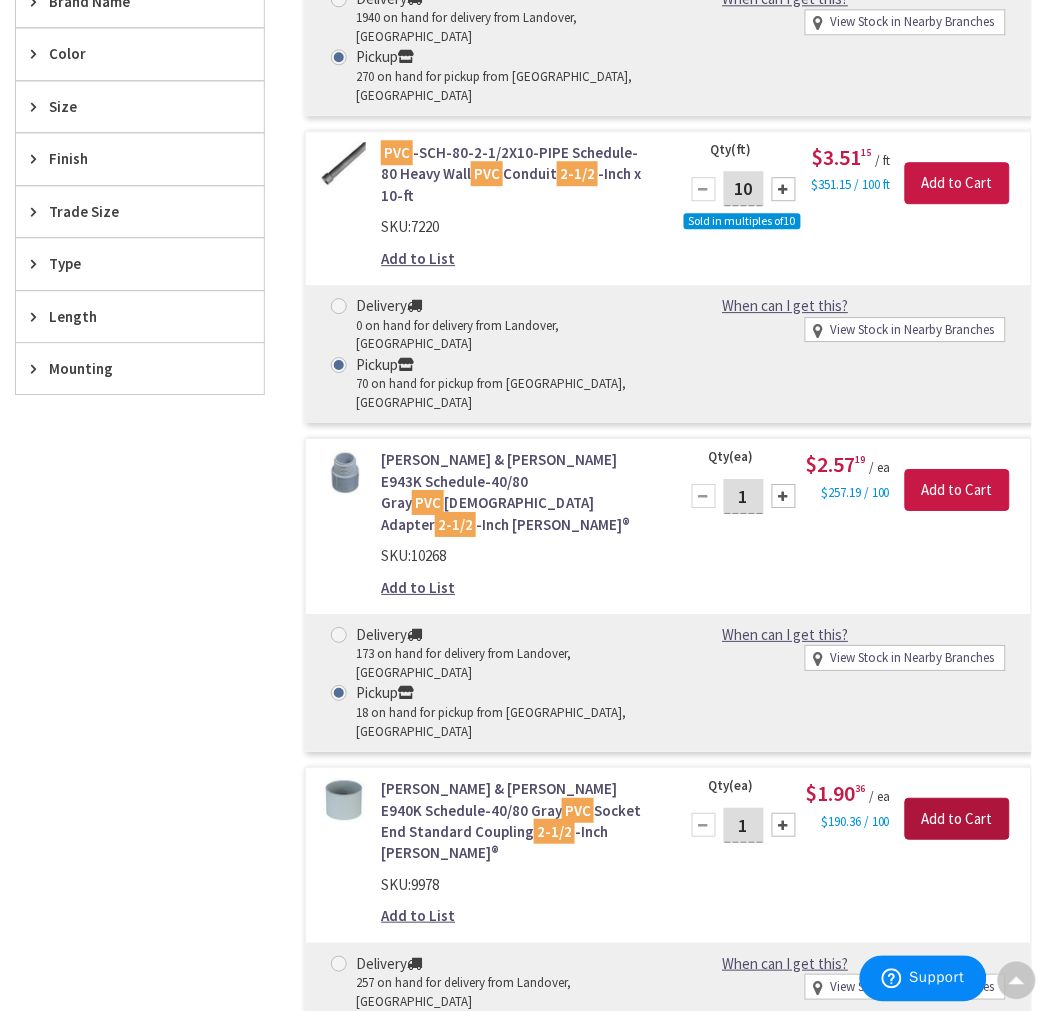 click on "Add to Cart" at bounding box center (957, 819) 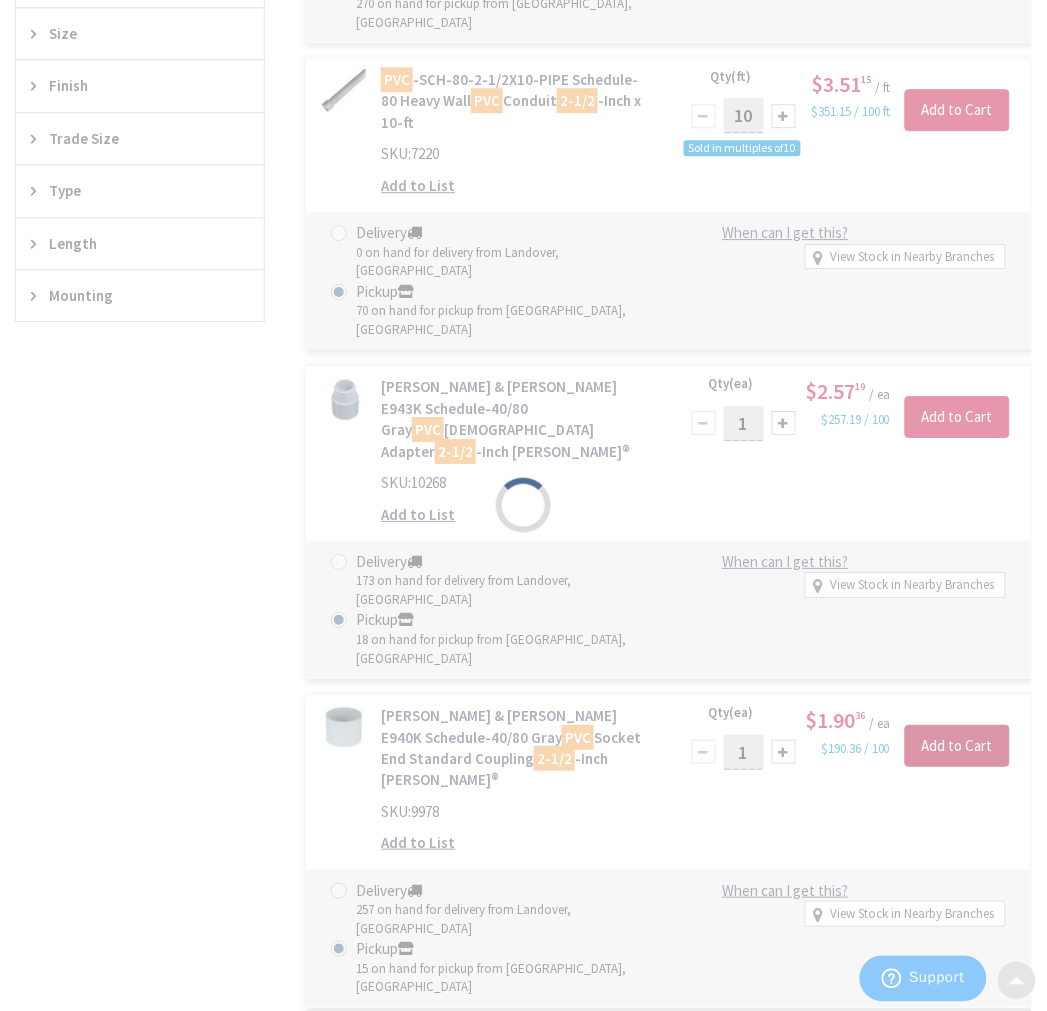 scroll, scrollTop: 1000, scrollLeft: 0, axis: vertical 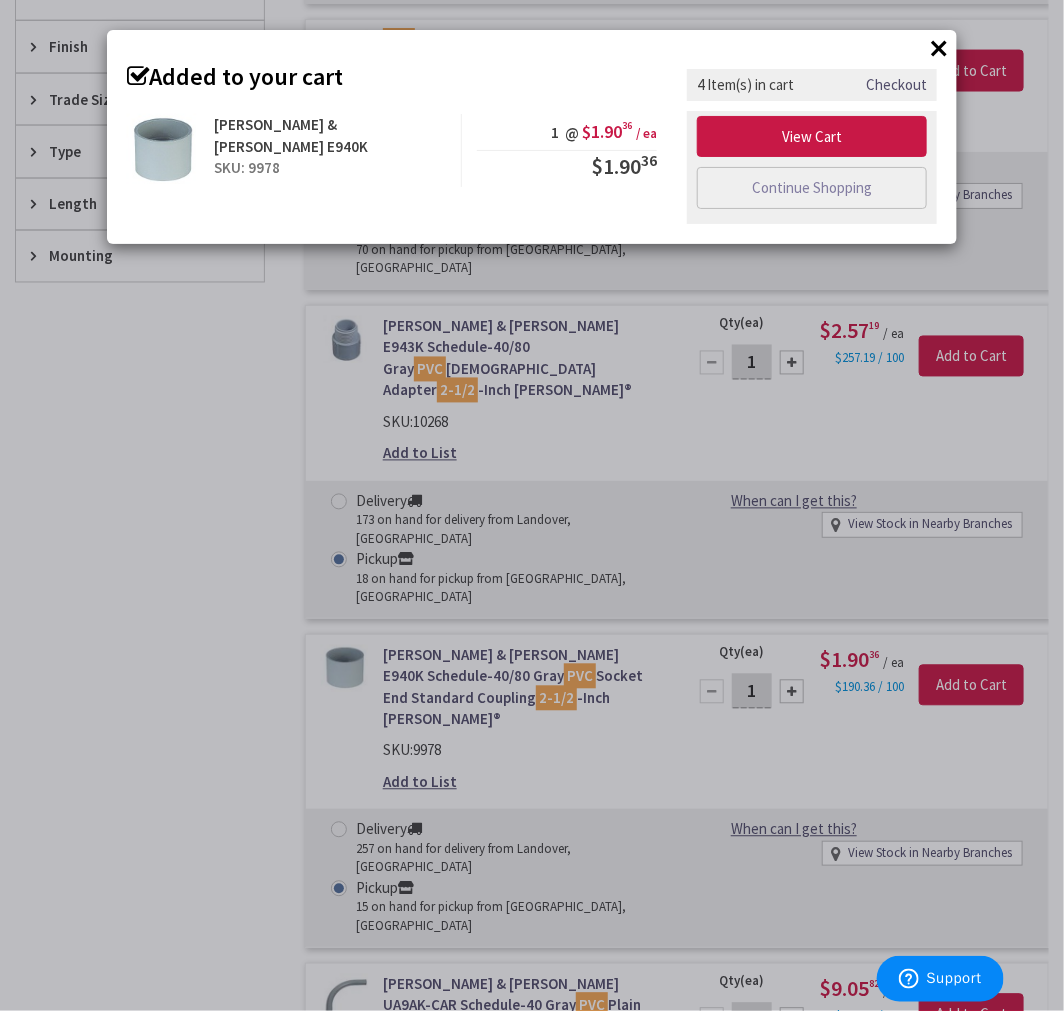 click on "×" at bounding box center [939, 48] 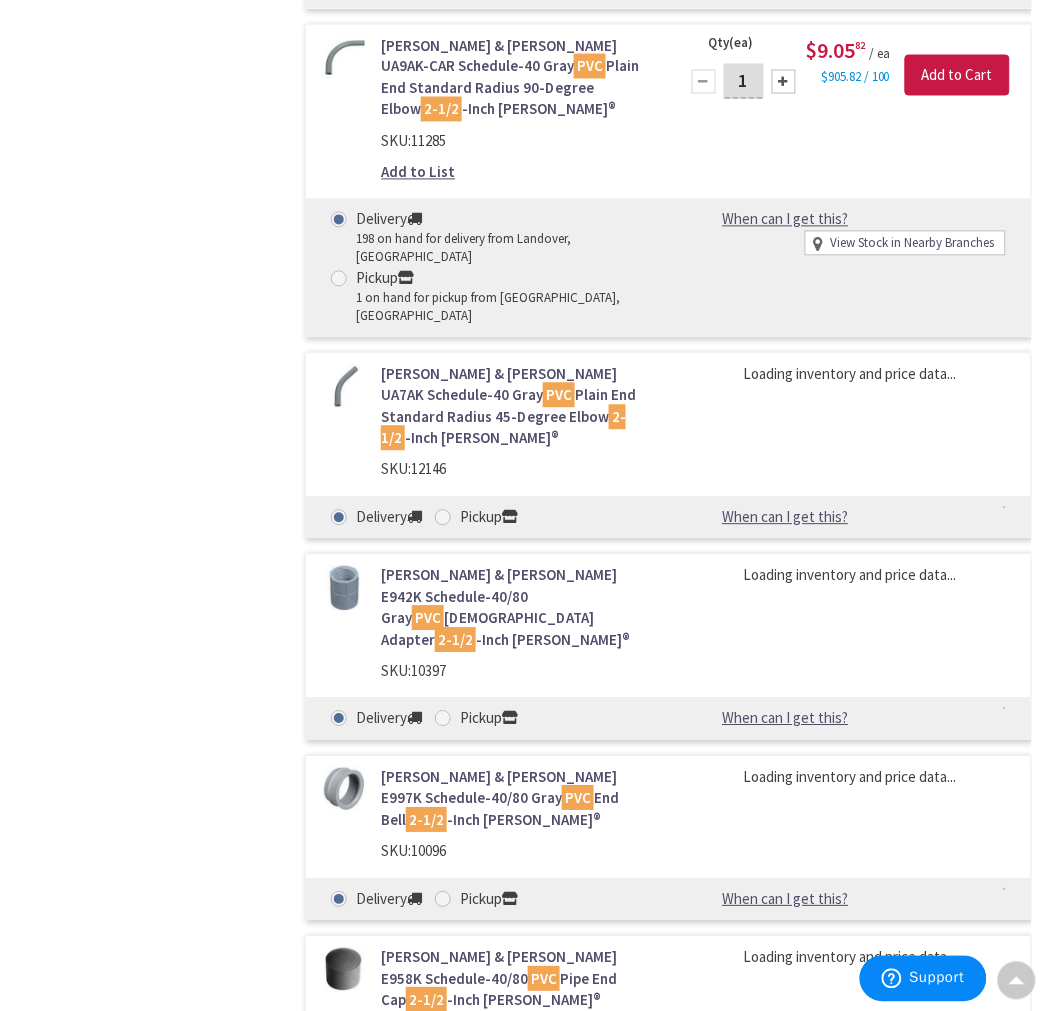 scroll, scrollTop: 2000, scrollLeft: 0, axis: vertical 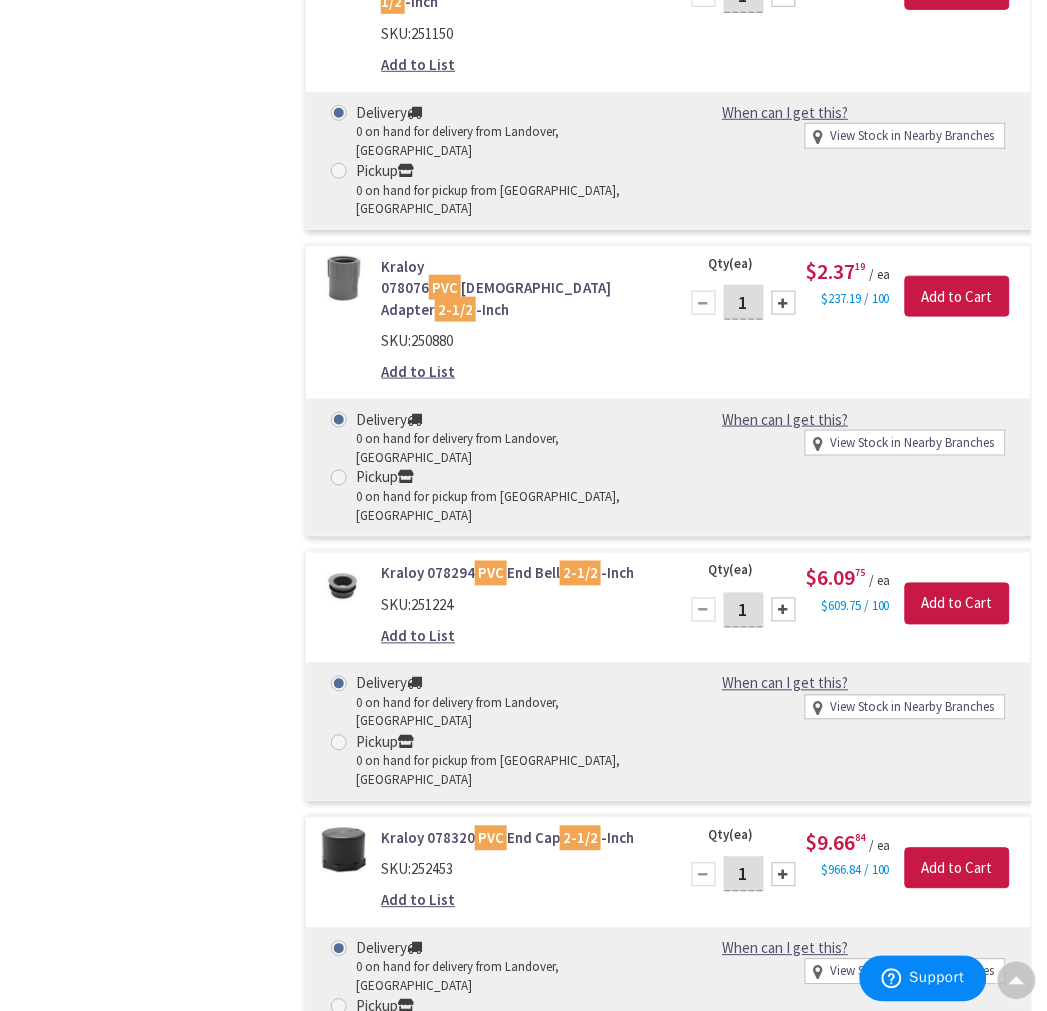 click at bounding box center [339, 2173] 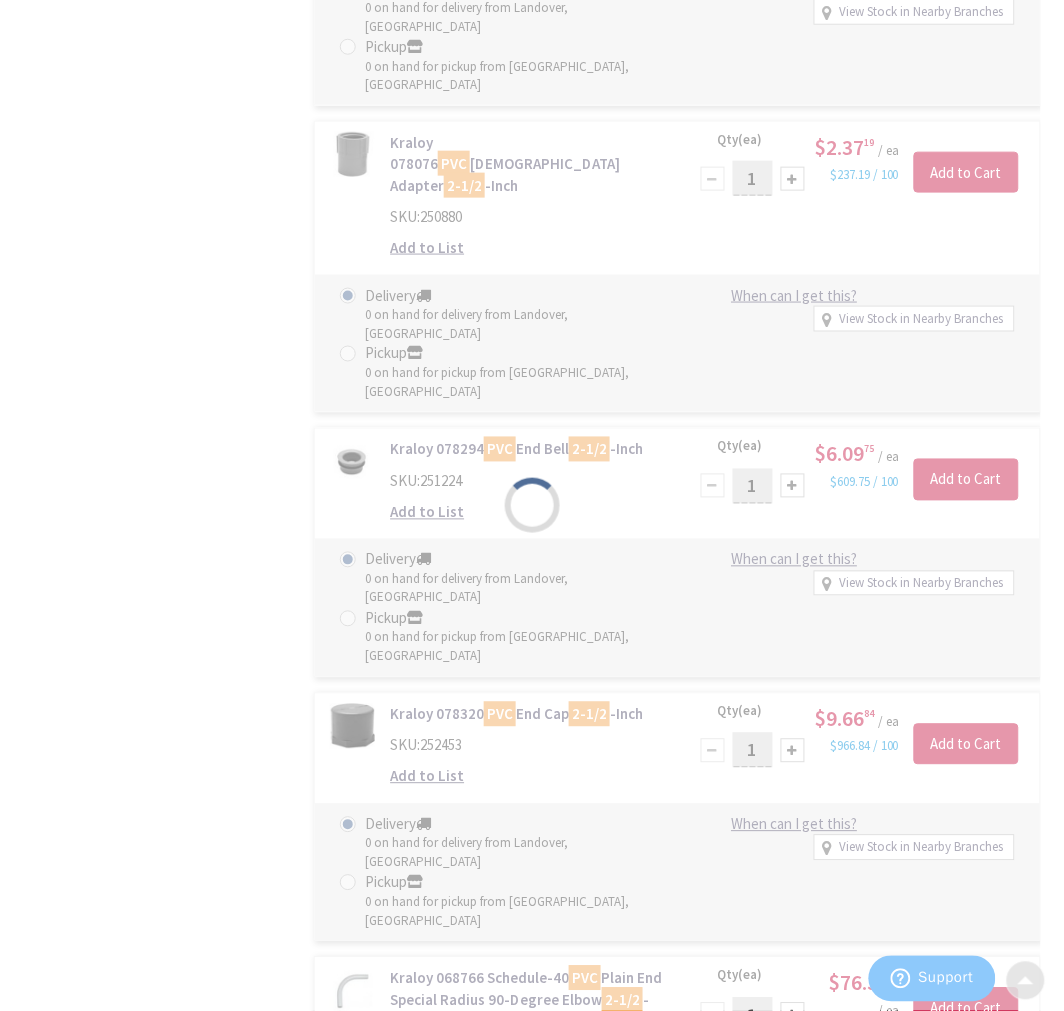 scroll, scrollTop: 10178, scrollLeft: 0, axis: vertical 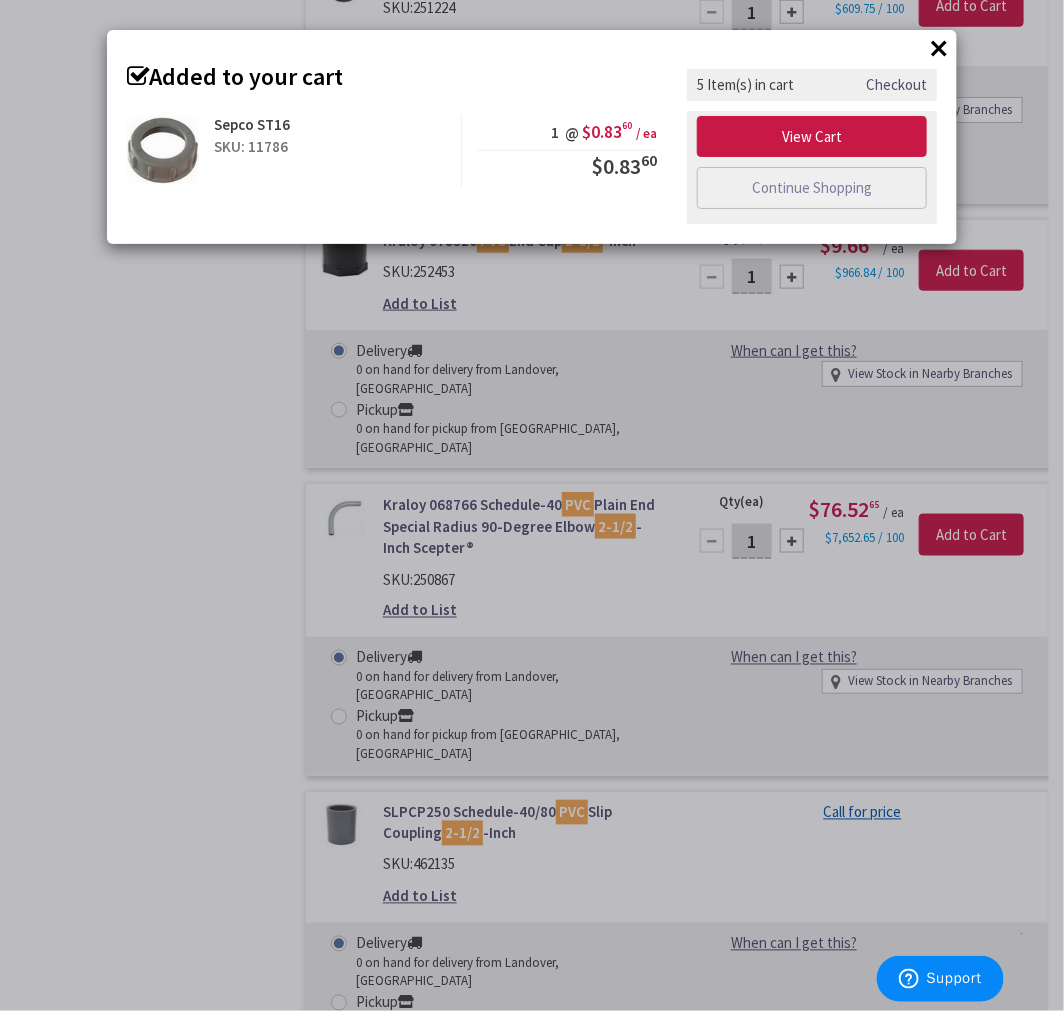 click on "×" at bounding box center [939, 48] 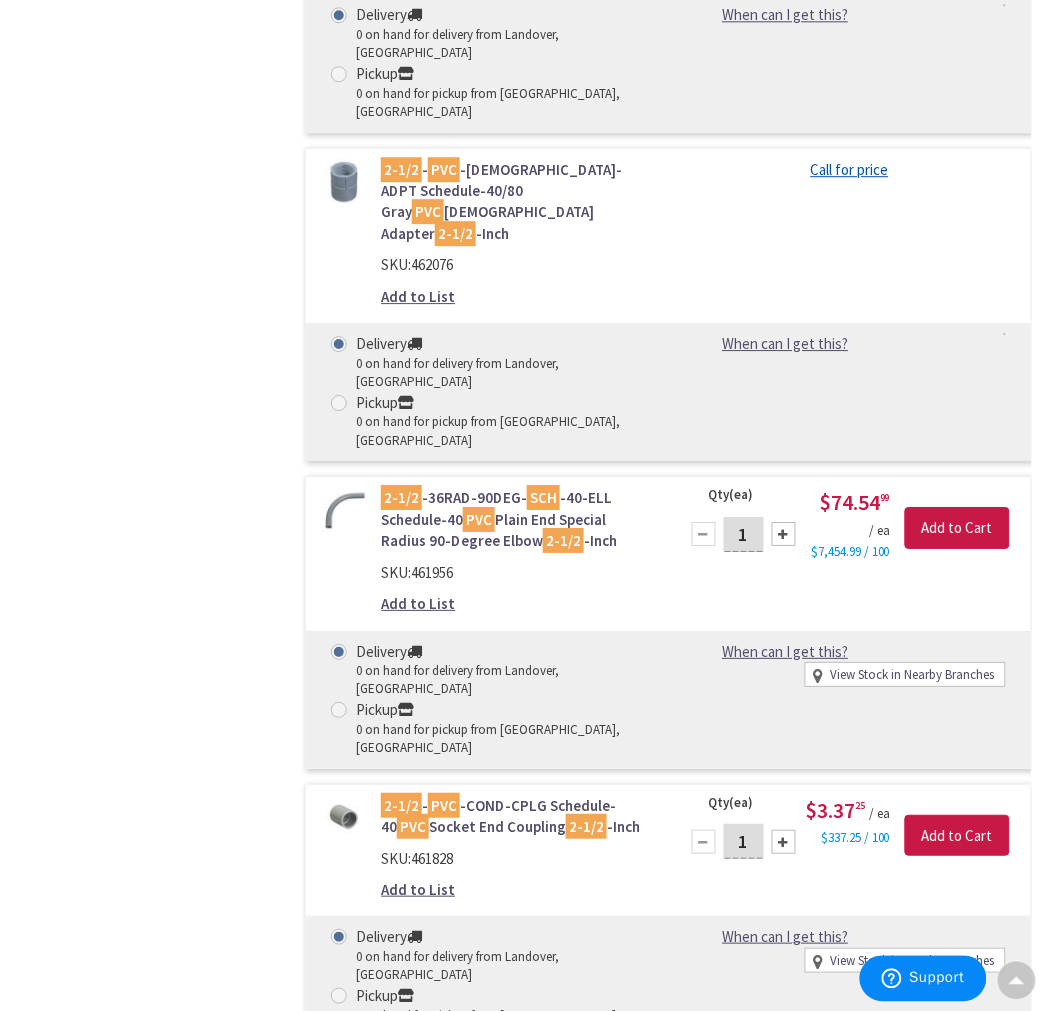 scroll, scrollTop: 7178, scrollLeft: 0, axis: vertical 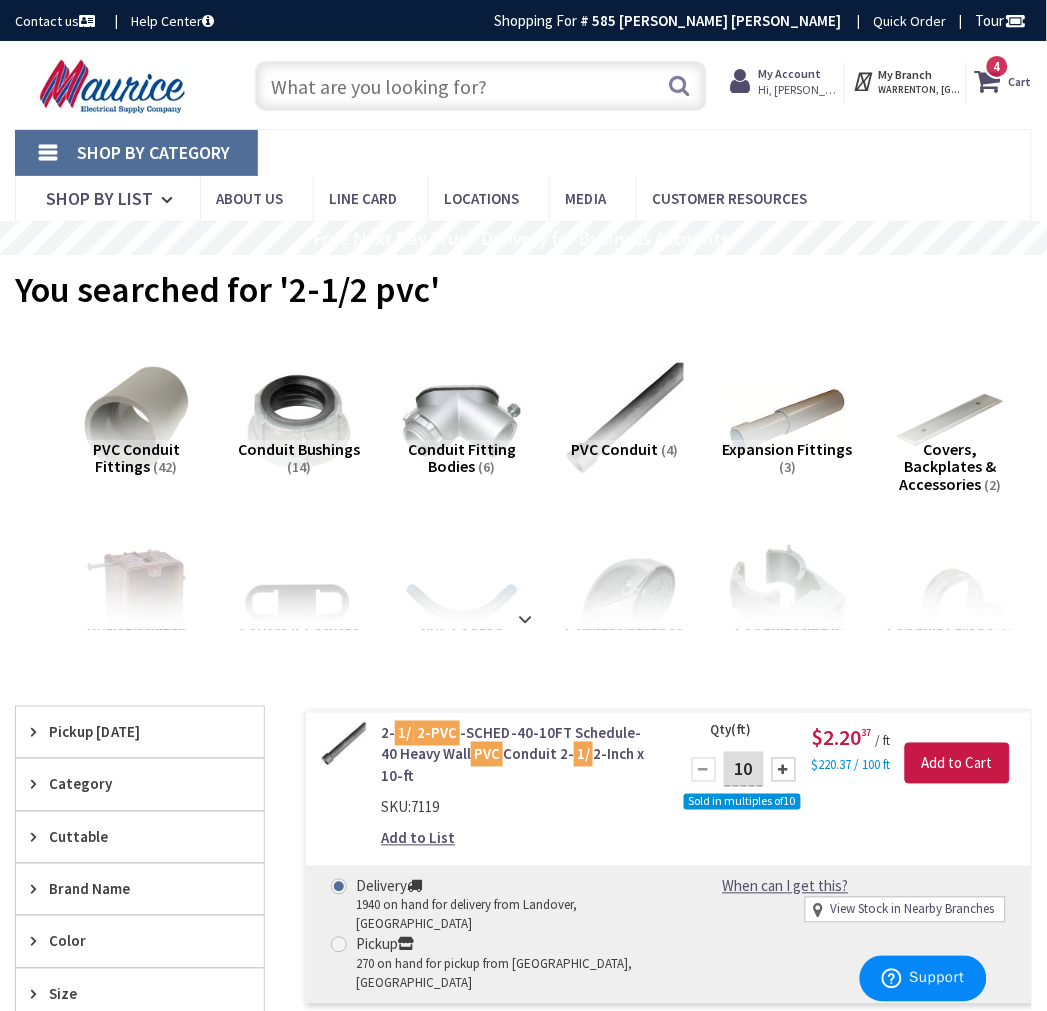 click on "Skip to Content
Toggle Nav
Search
4
4
4
items
Cart
My Cart" at bounding box center (523, 85) 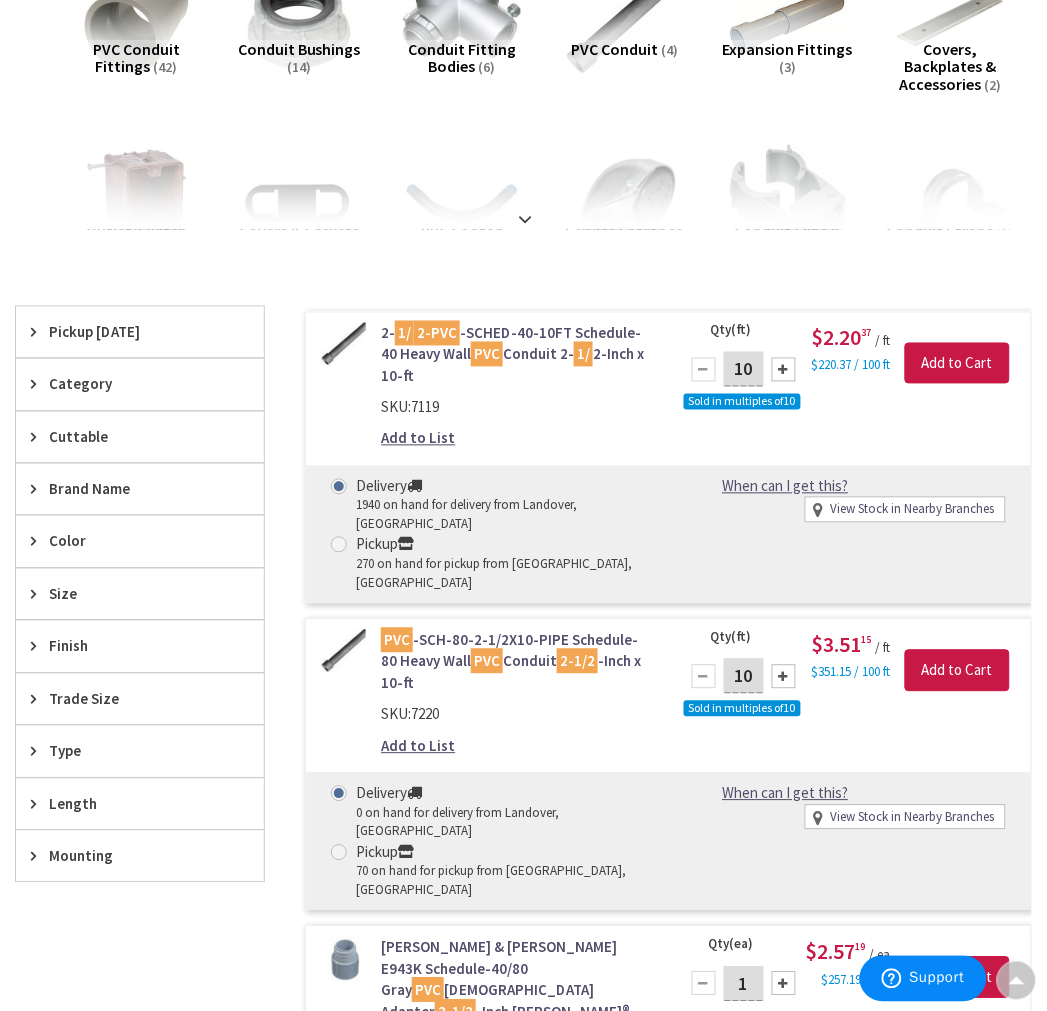 scroll, scrollTop: 0, scrollLeft: 0, axis: both 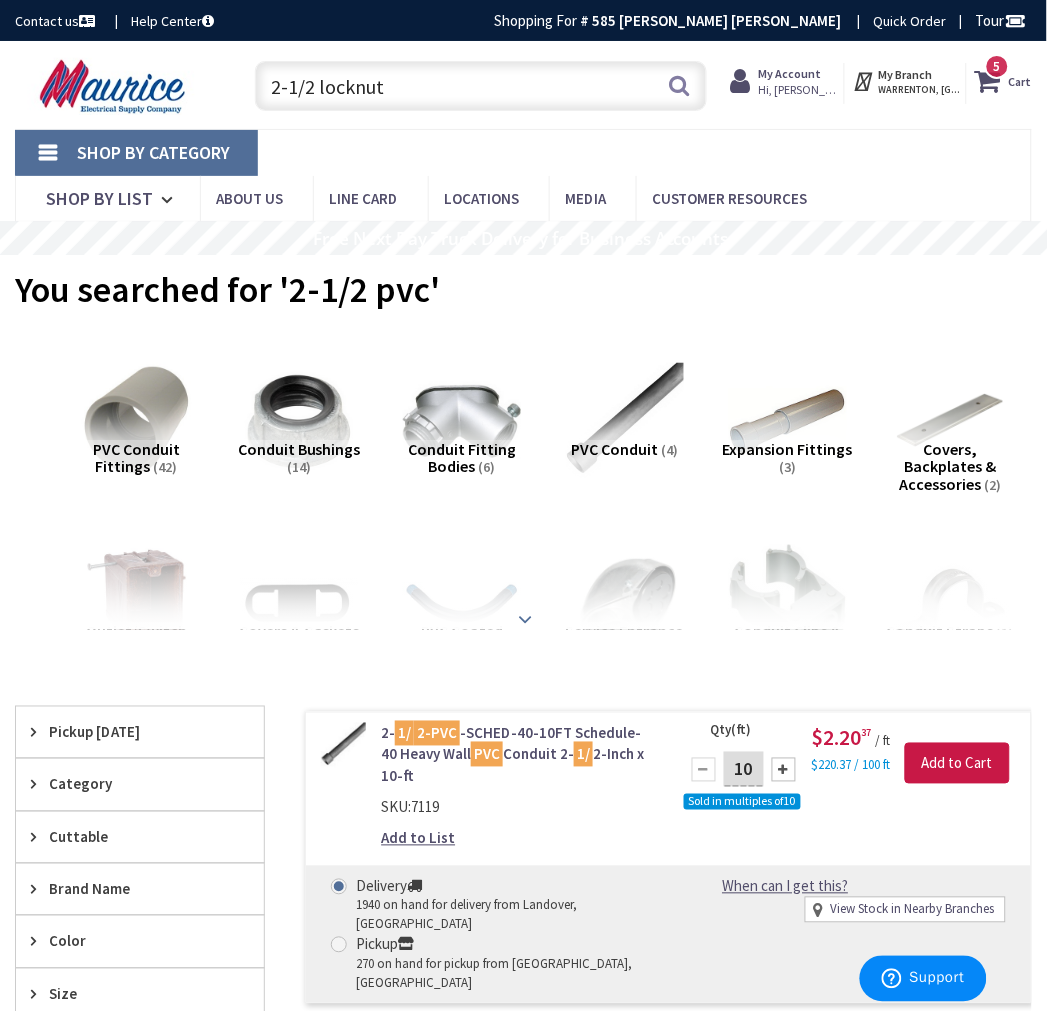 type on "2-1/2 locknut" 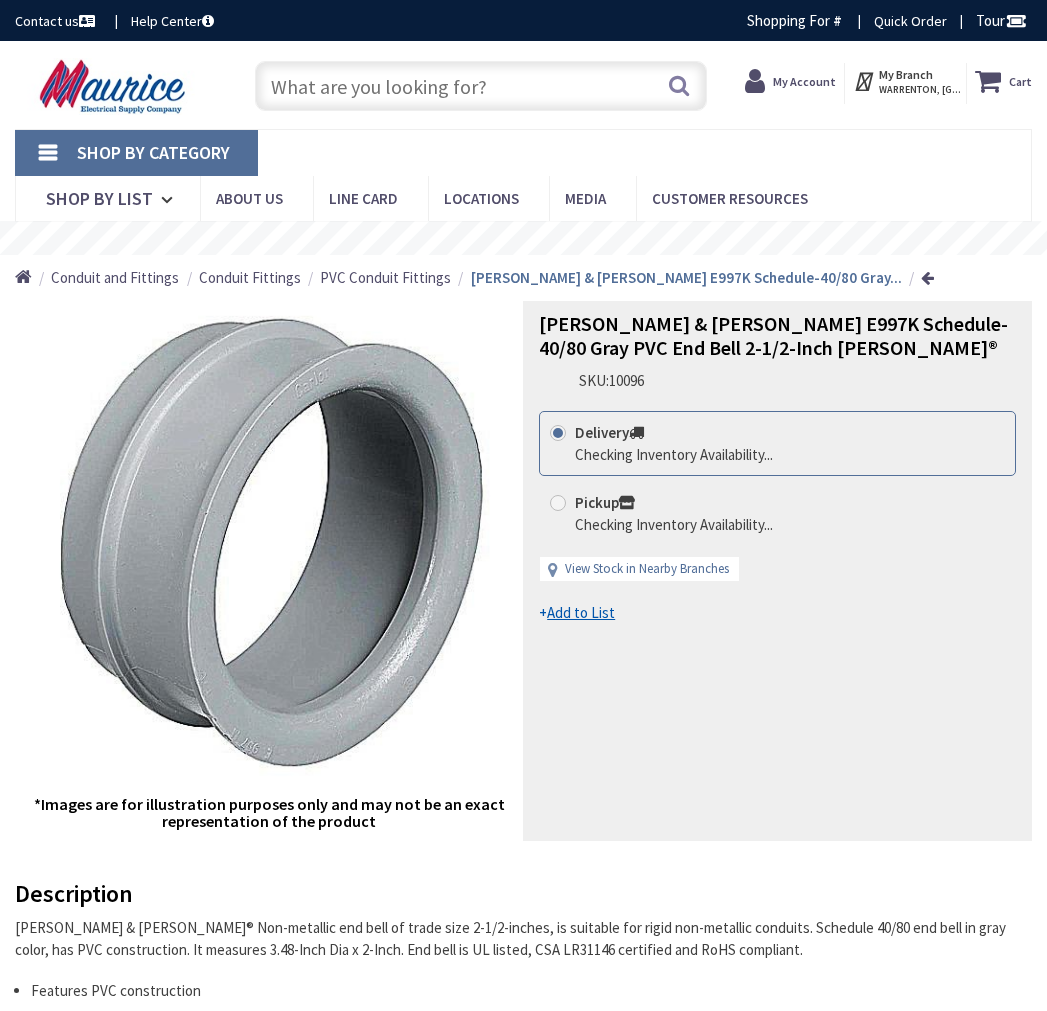 scroll, scrollTop: 0, scrollLeft: 0, axis: both 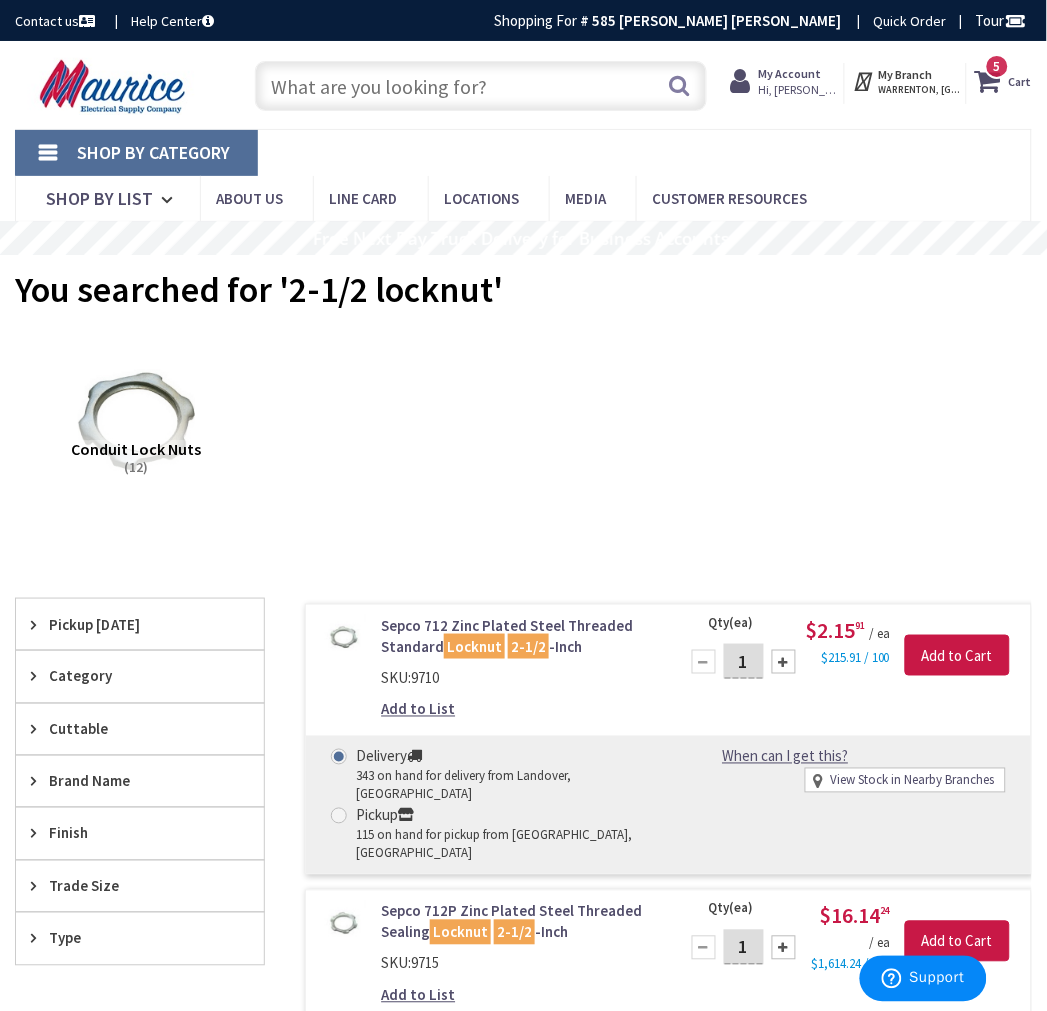 drag, startPoint x: 366, startPoint y: 795, endPoint x: 427, endPoint y: 797, distance: 61.03278 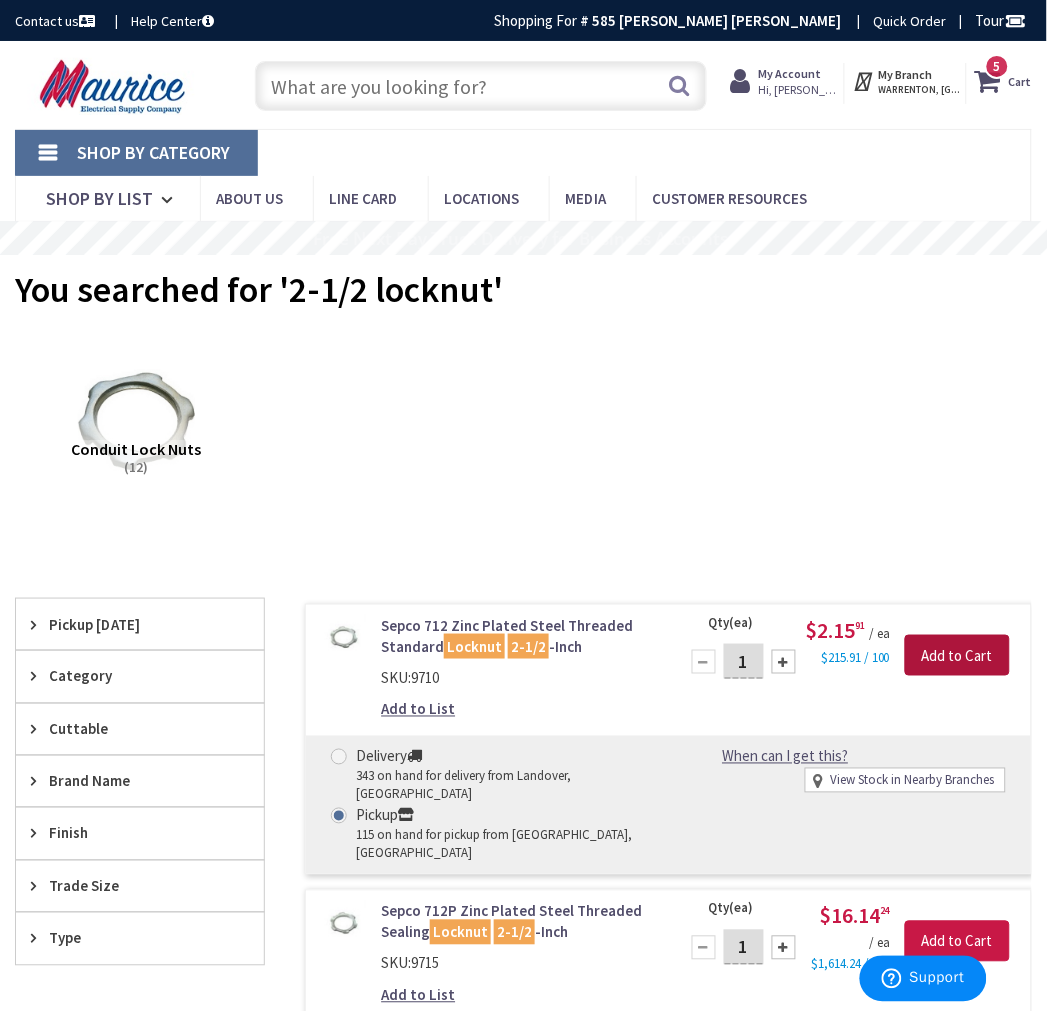 click on "Add to Cart" at bounding box center [957, 656] 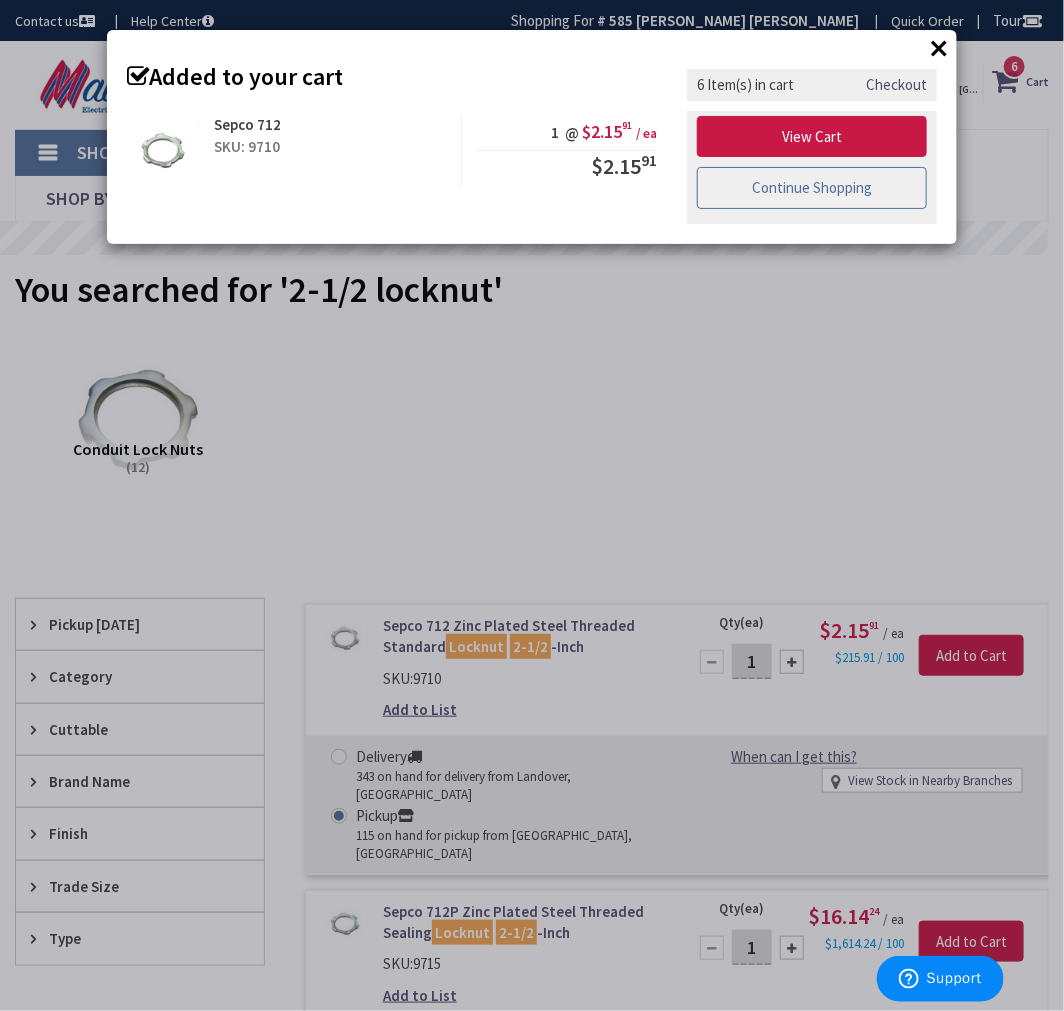 click on "Continue Shopping" at bounding box center [812, 188] 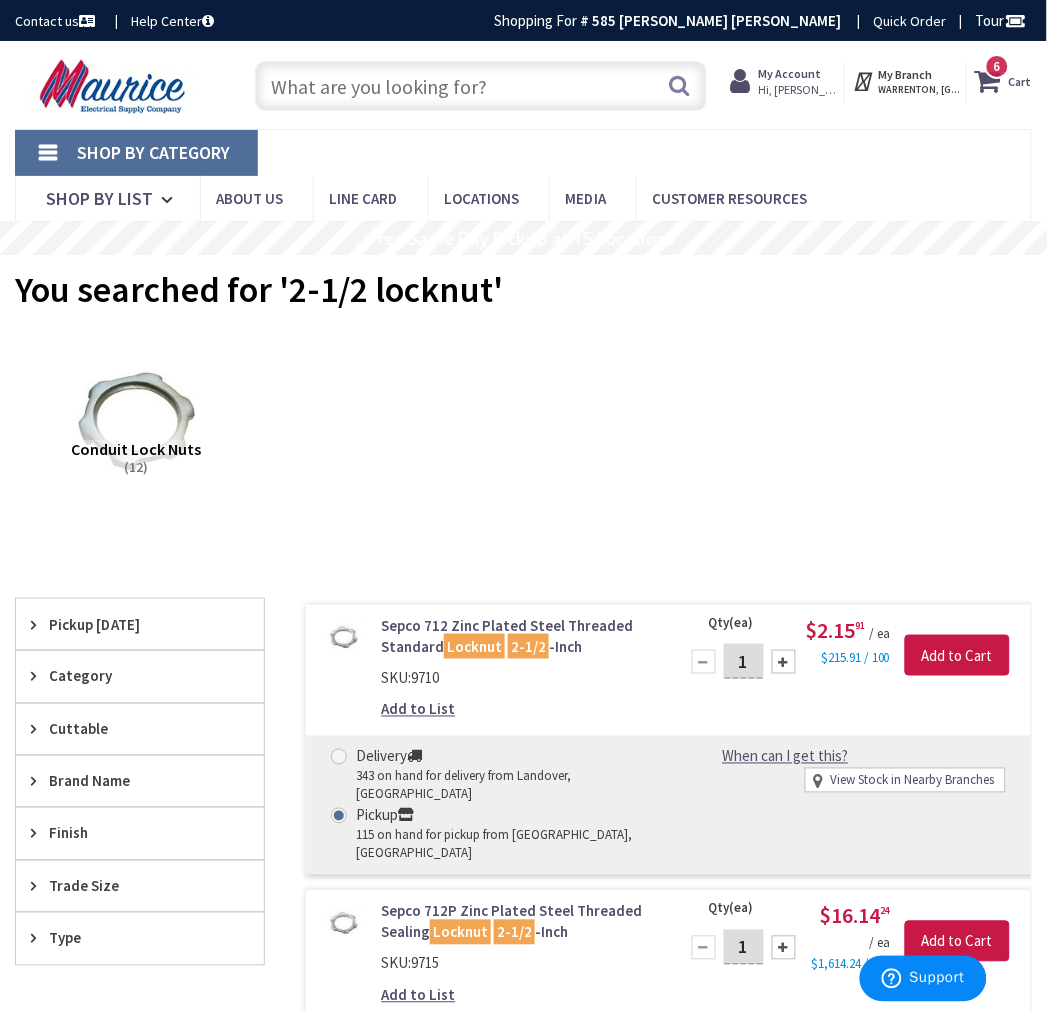 click on "Cart" at bounding box center [1020, 81] 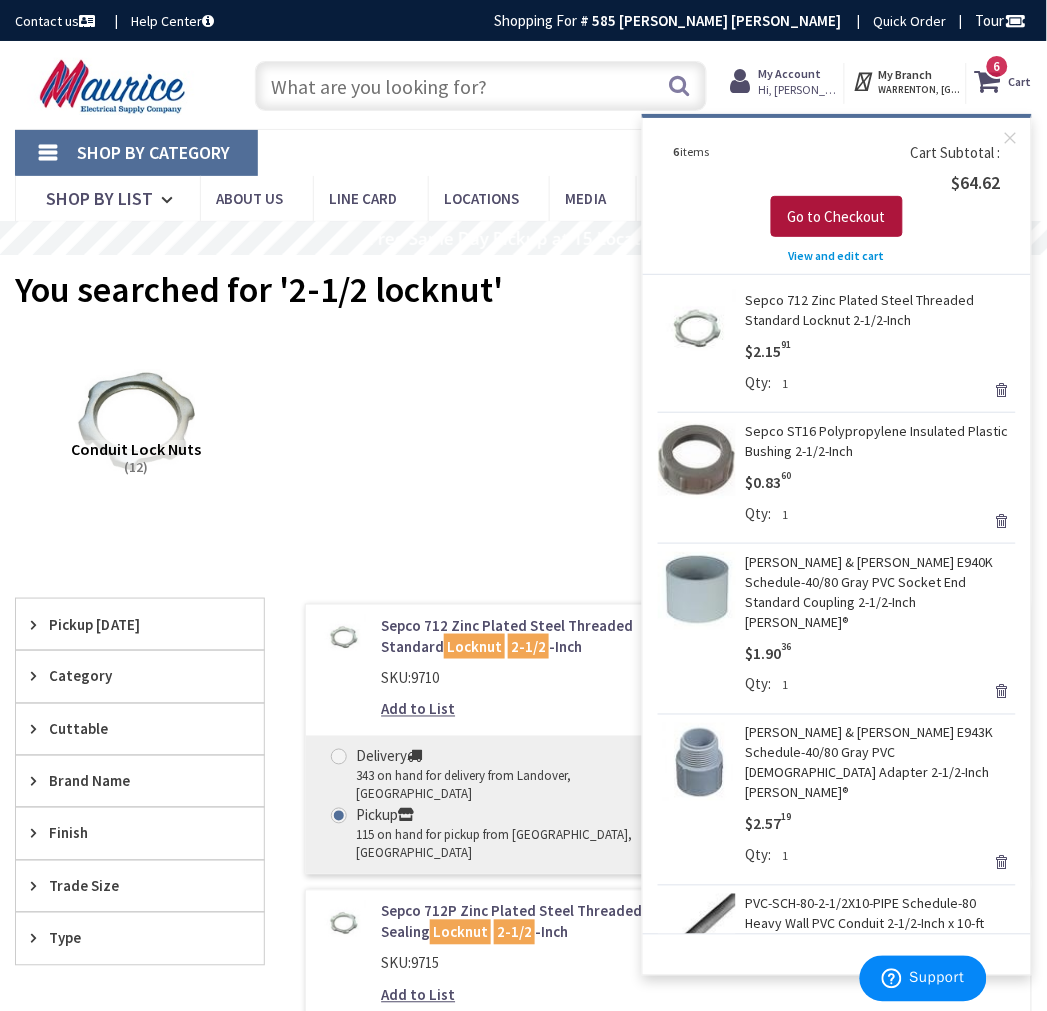 click on "Go to Checkout" at bounding box center (837, 216) 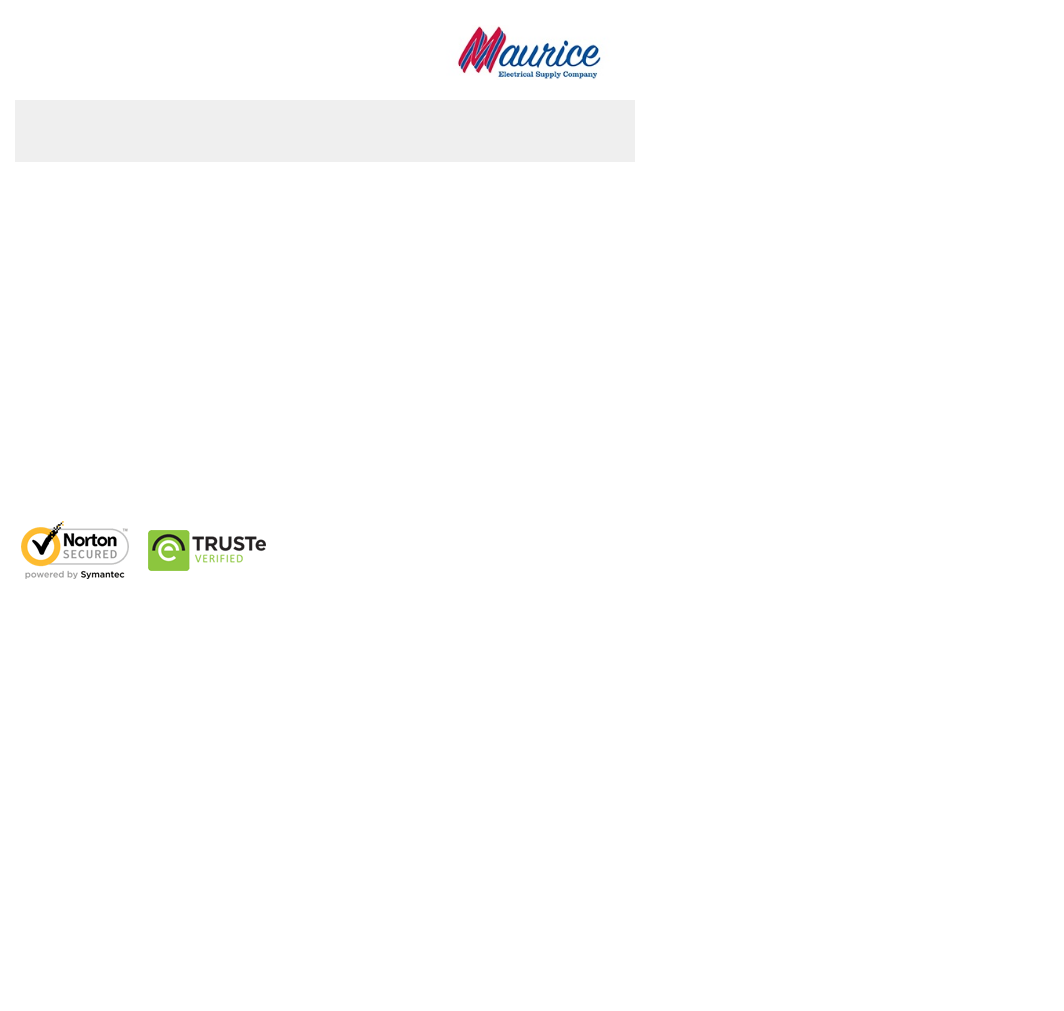 scroll, scrollTop: 0, scrollLeft: 0, axis: both 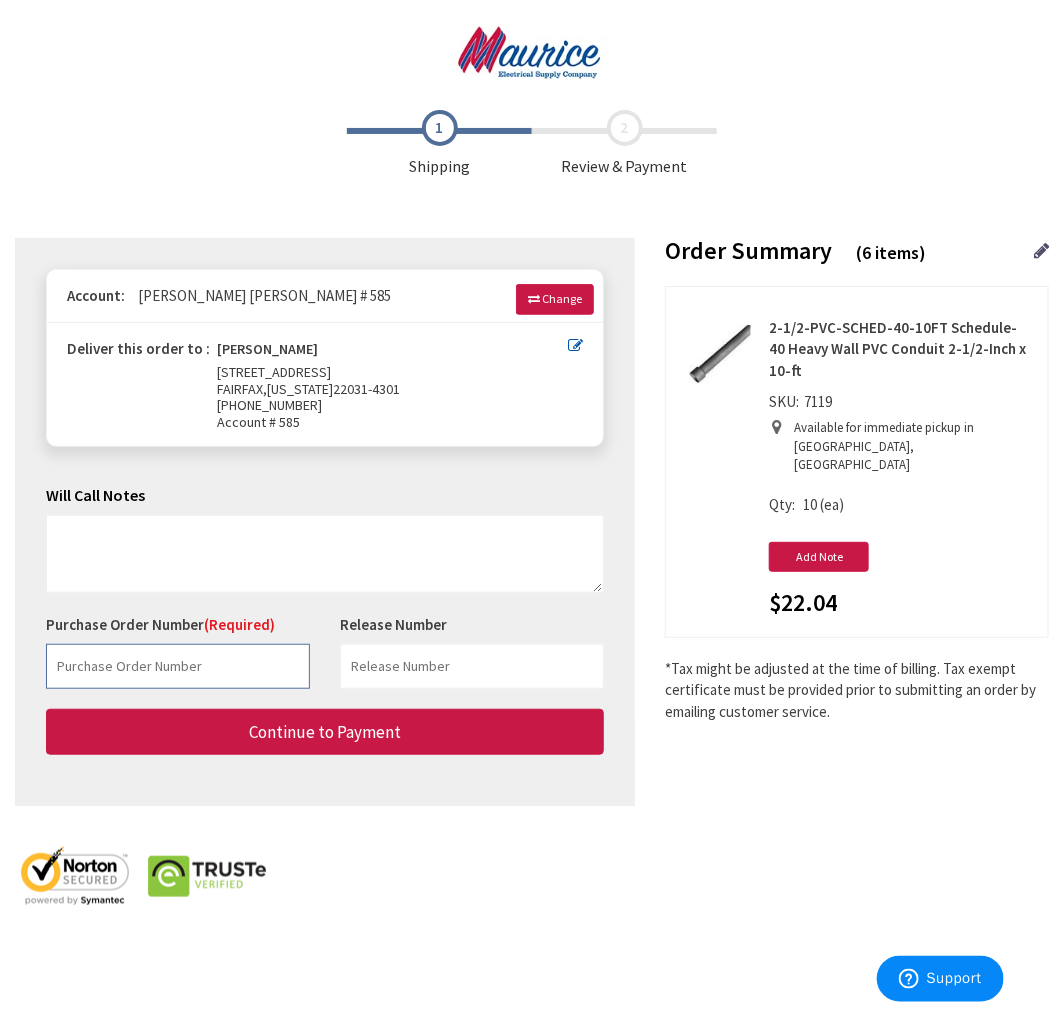 click at bounding box center (178, 666) 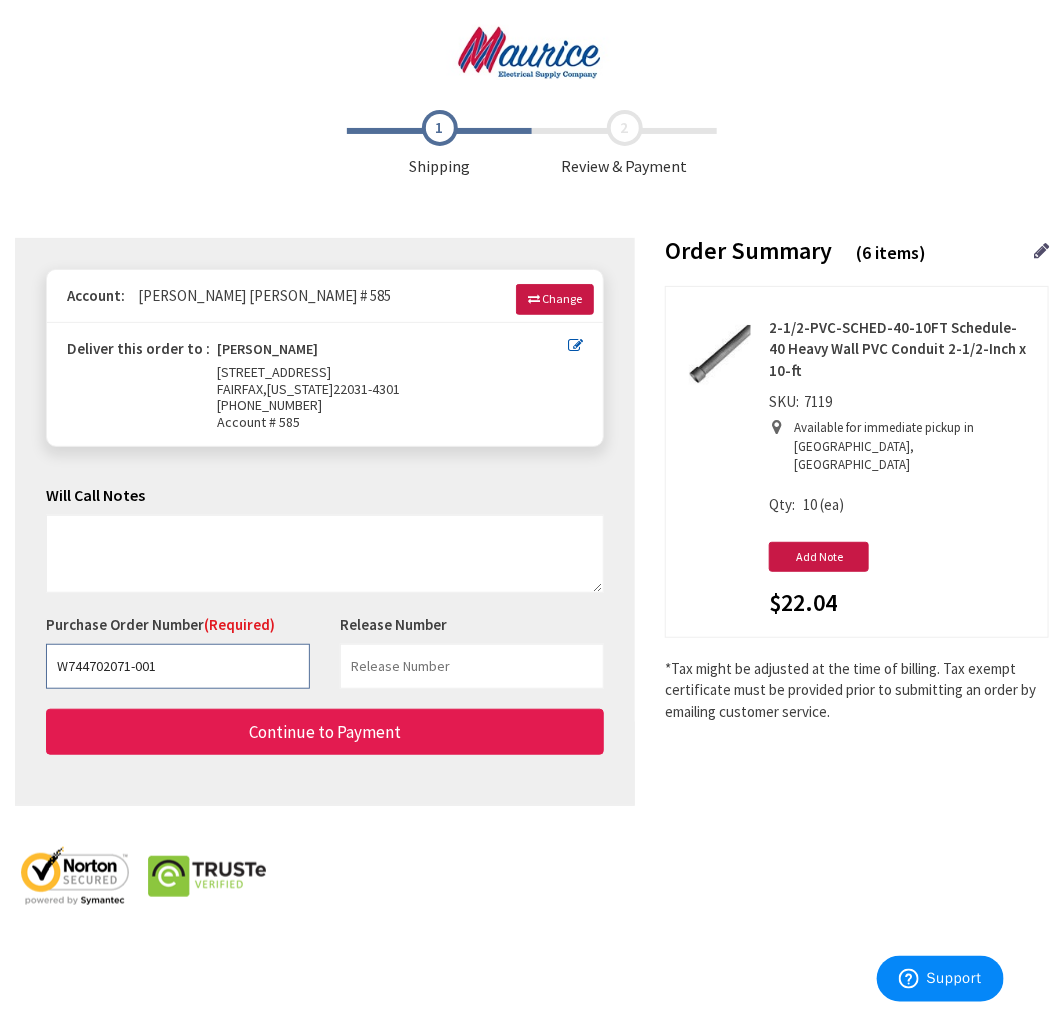 type on "W744702071-001" 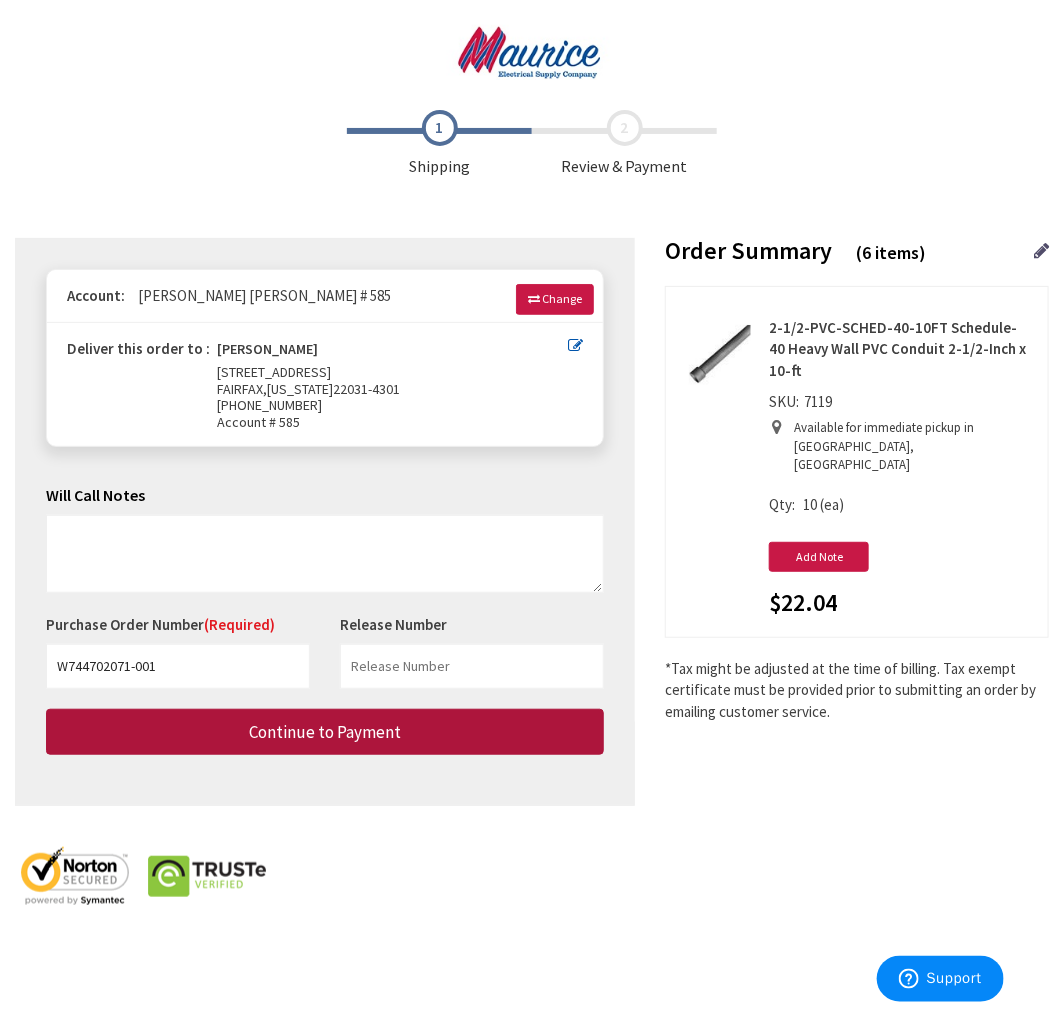 click on "Continue to Payment" at bounding box center (325, 732) 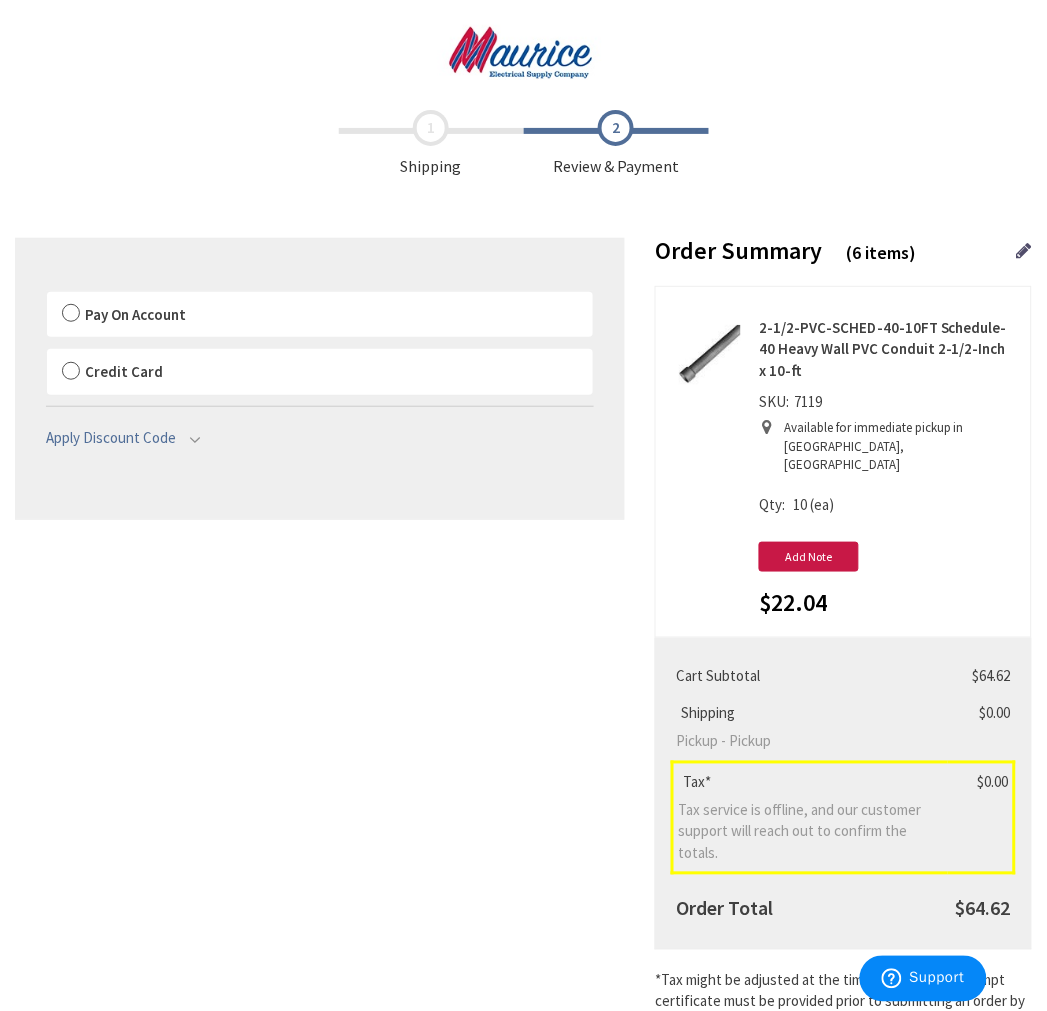click on "Pay On Account" at bounding box center (135, 314) 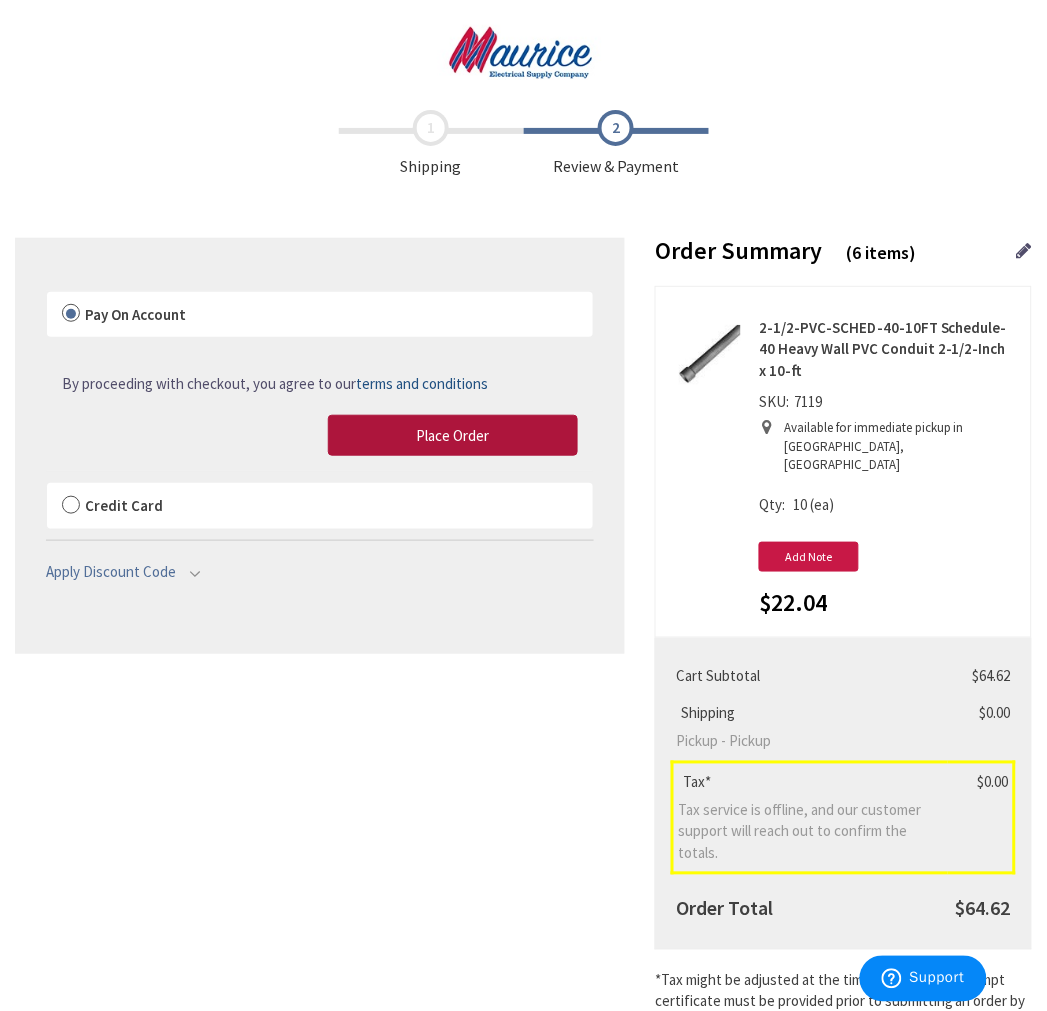 click on "Place Order" at bounding box center [453, 435] 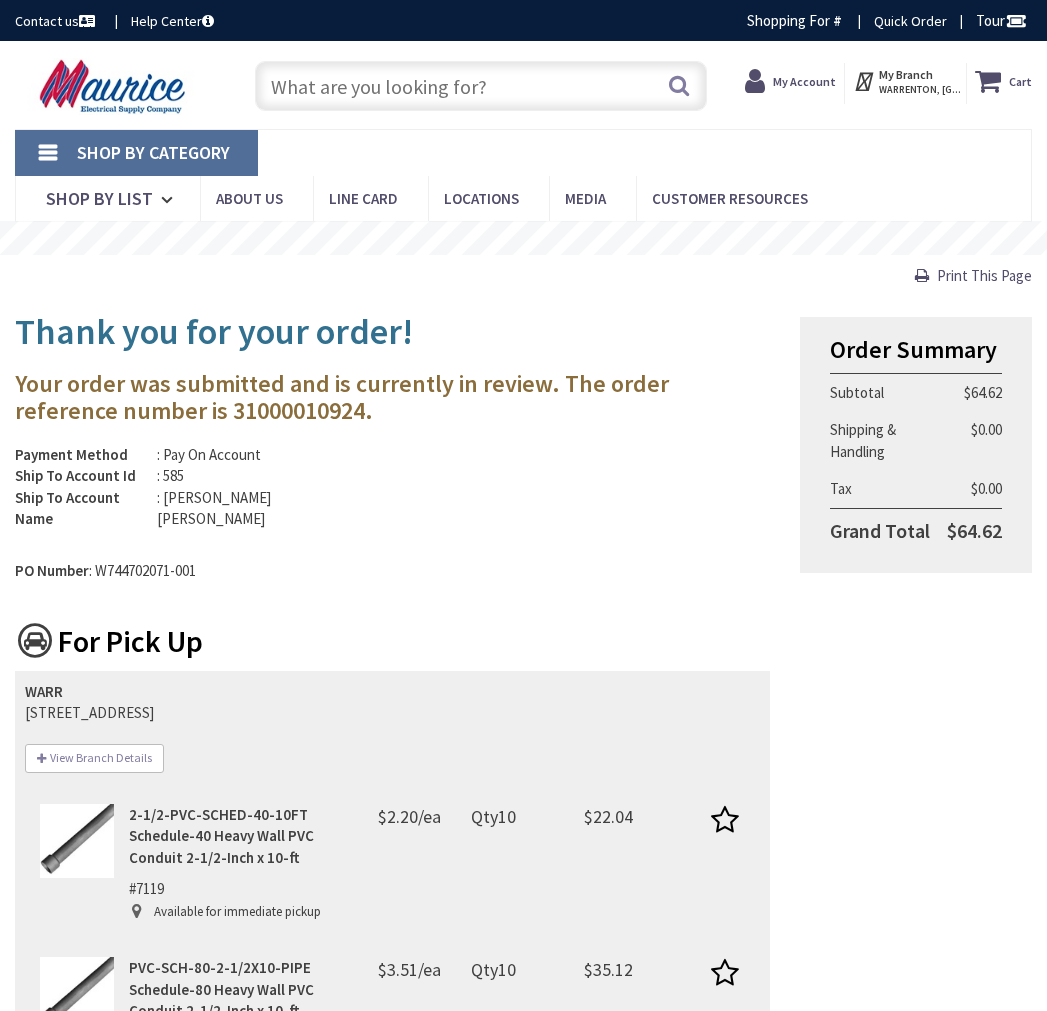 scroll, scrollTop: 0, scrollLeft: 0, axis: both 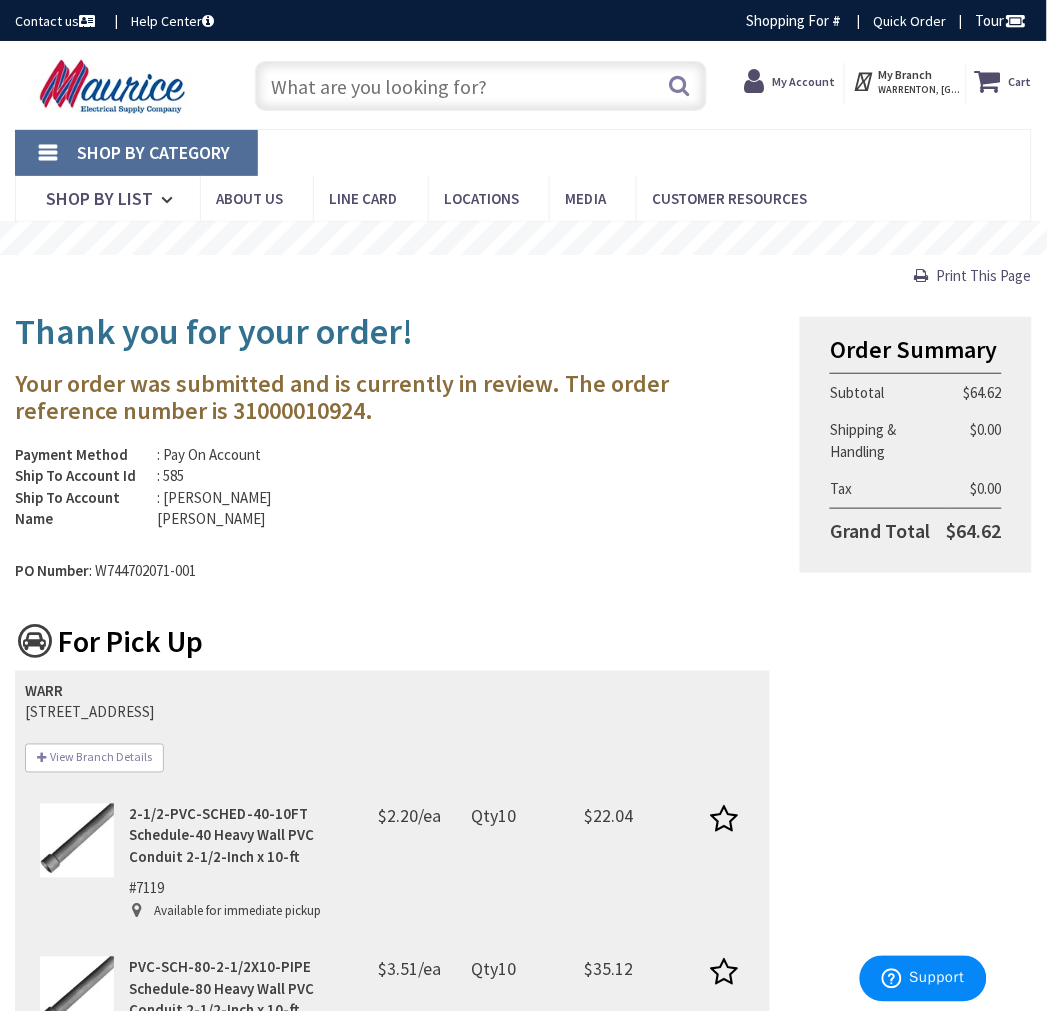 click on "Your order was submitted and is currently in review. The order reference number is 31000010924." at bounding box center [392, 397] 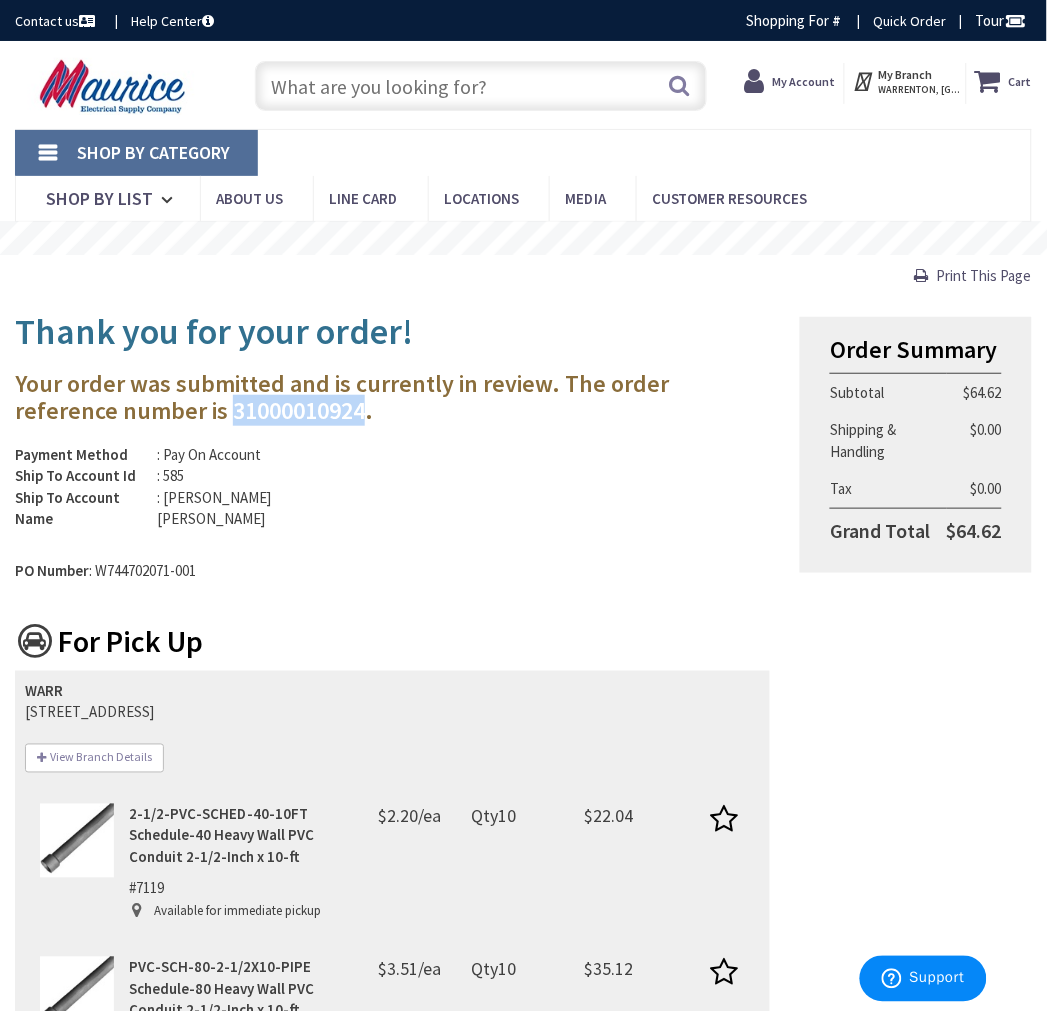 click on "Your order was submitted and is currently in review. The order reference number is 31000010924." at bounding box center (392, 397) 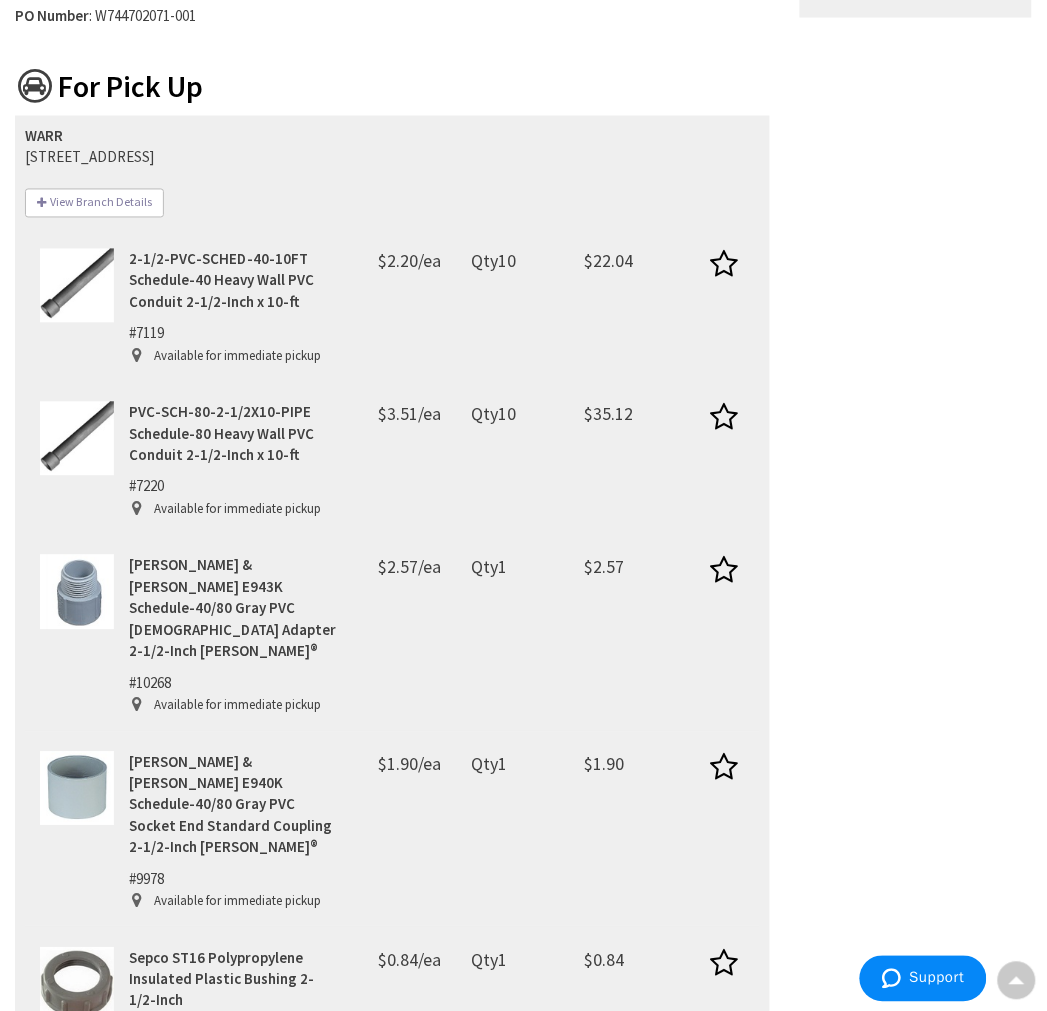scroll, scrollTop: 222, scrollLeft: 0, axis: vertical 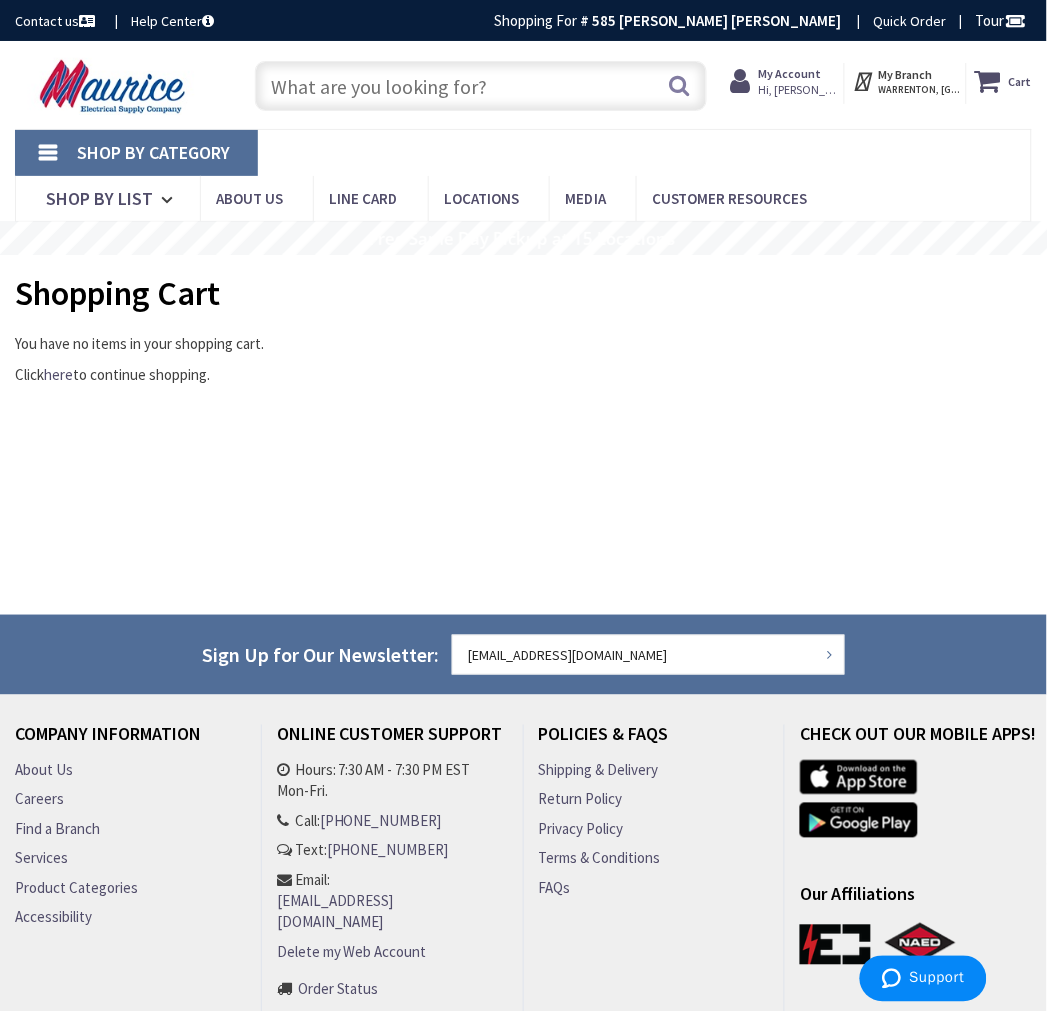 click at bounding box center [745, 81] 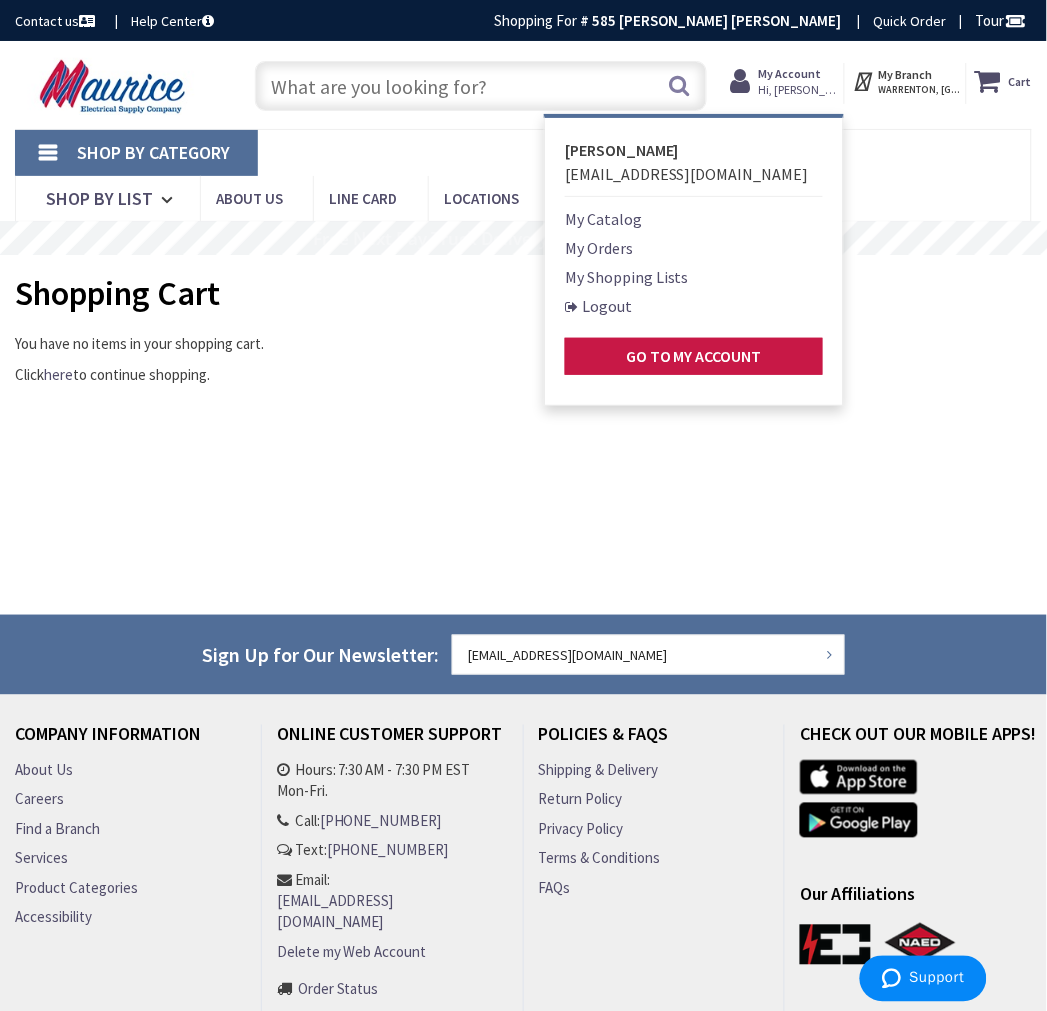 click on "My Orders" at bounding box center [599, 248] 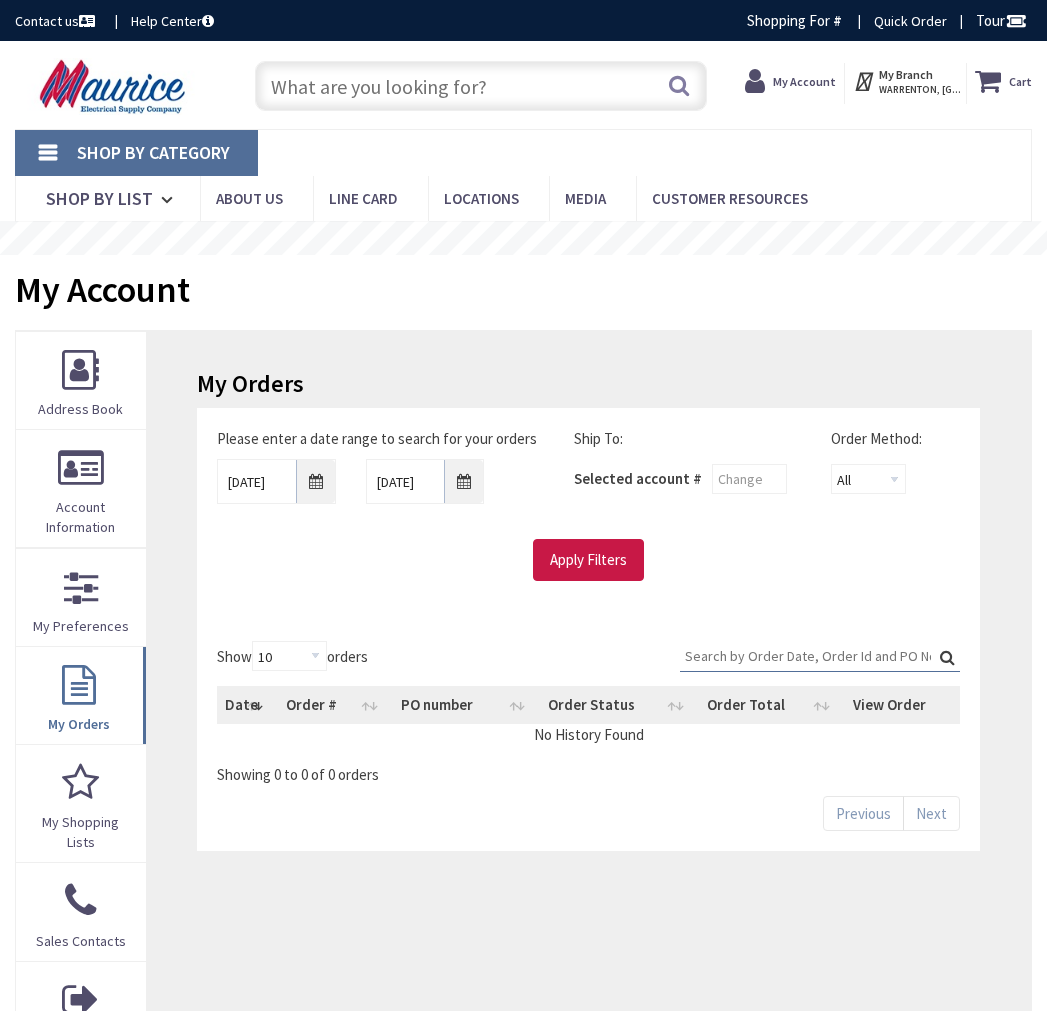 scroll, scrollTop: 0, scrollLeft: 0, axis: both 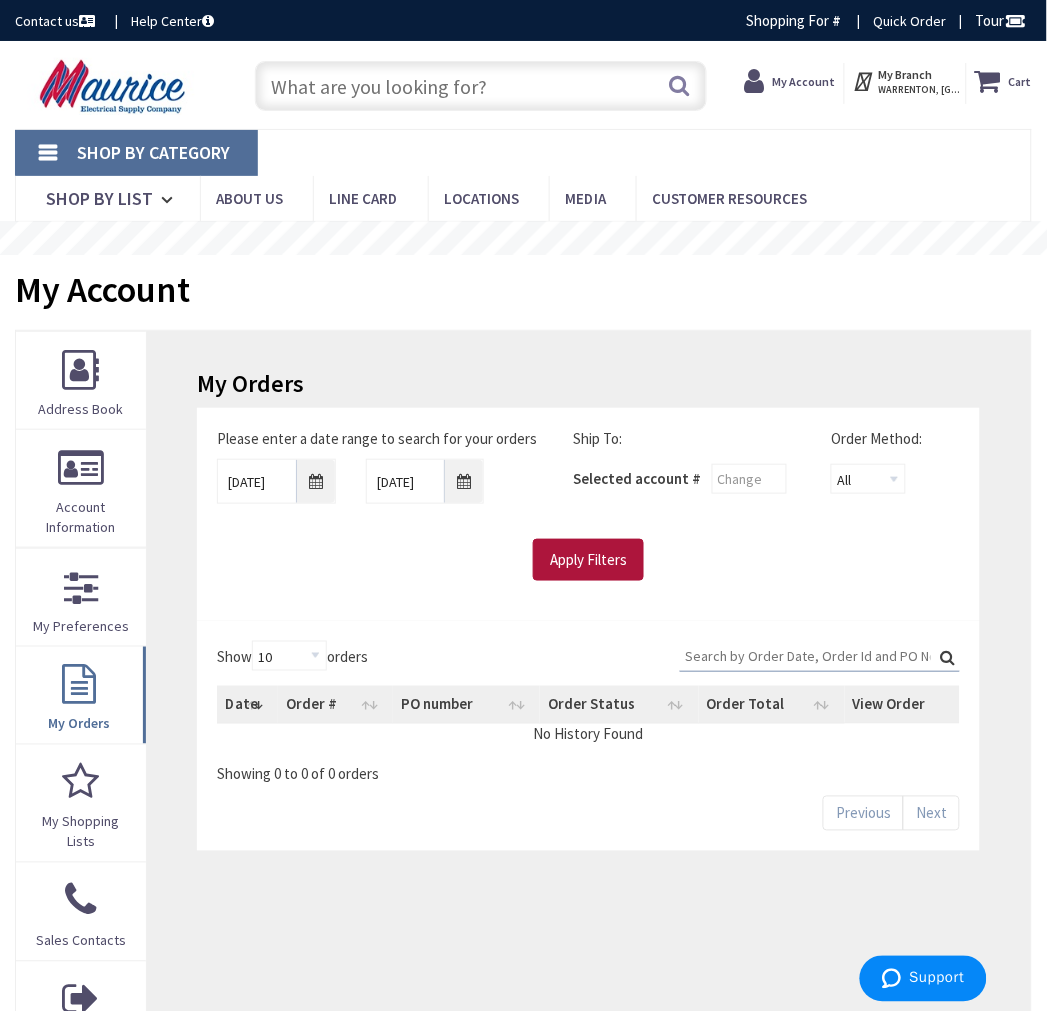 click on "Apply Filters" at bounding box center [588, 560] 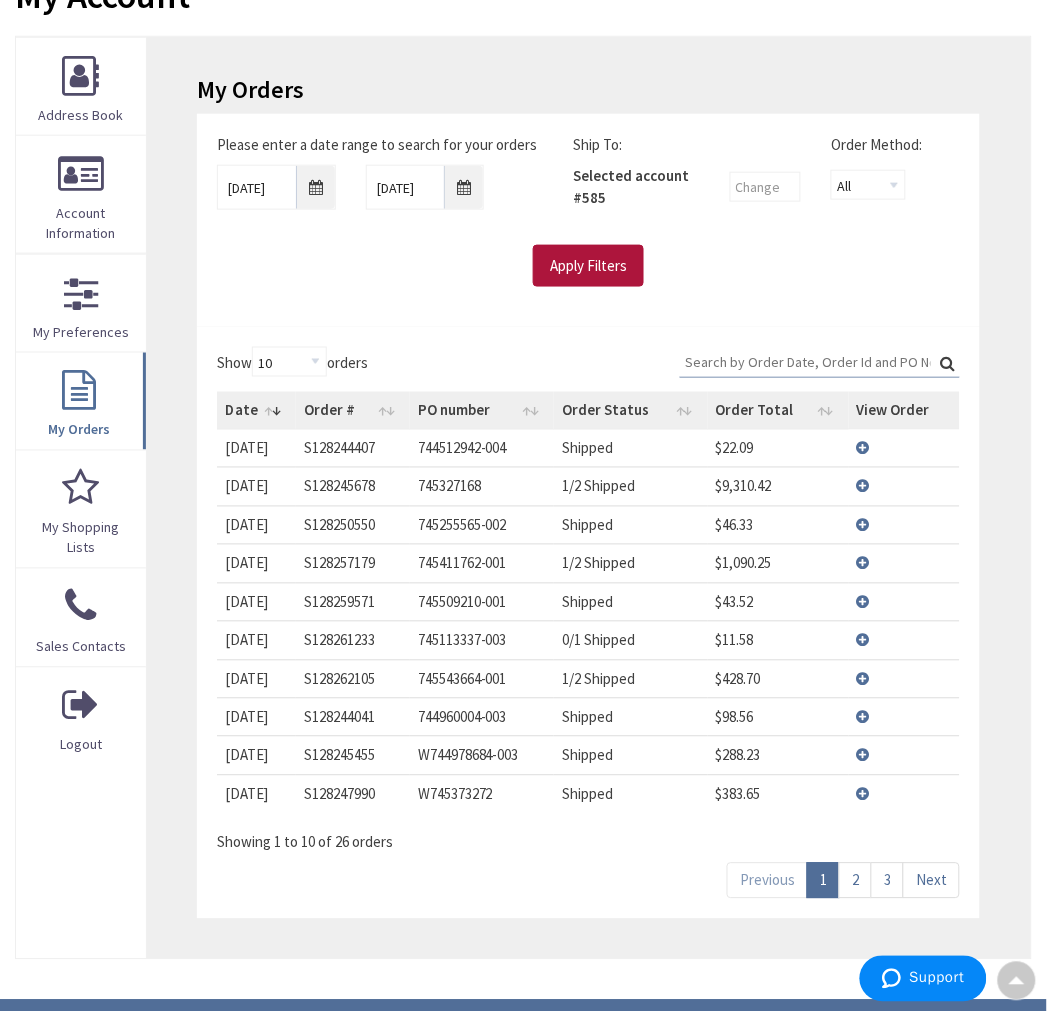 scroll, scrollTop: 333, scrollLeft: 0, axis: vertical 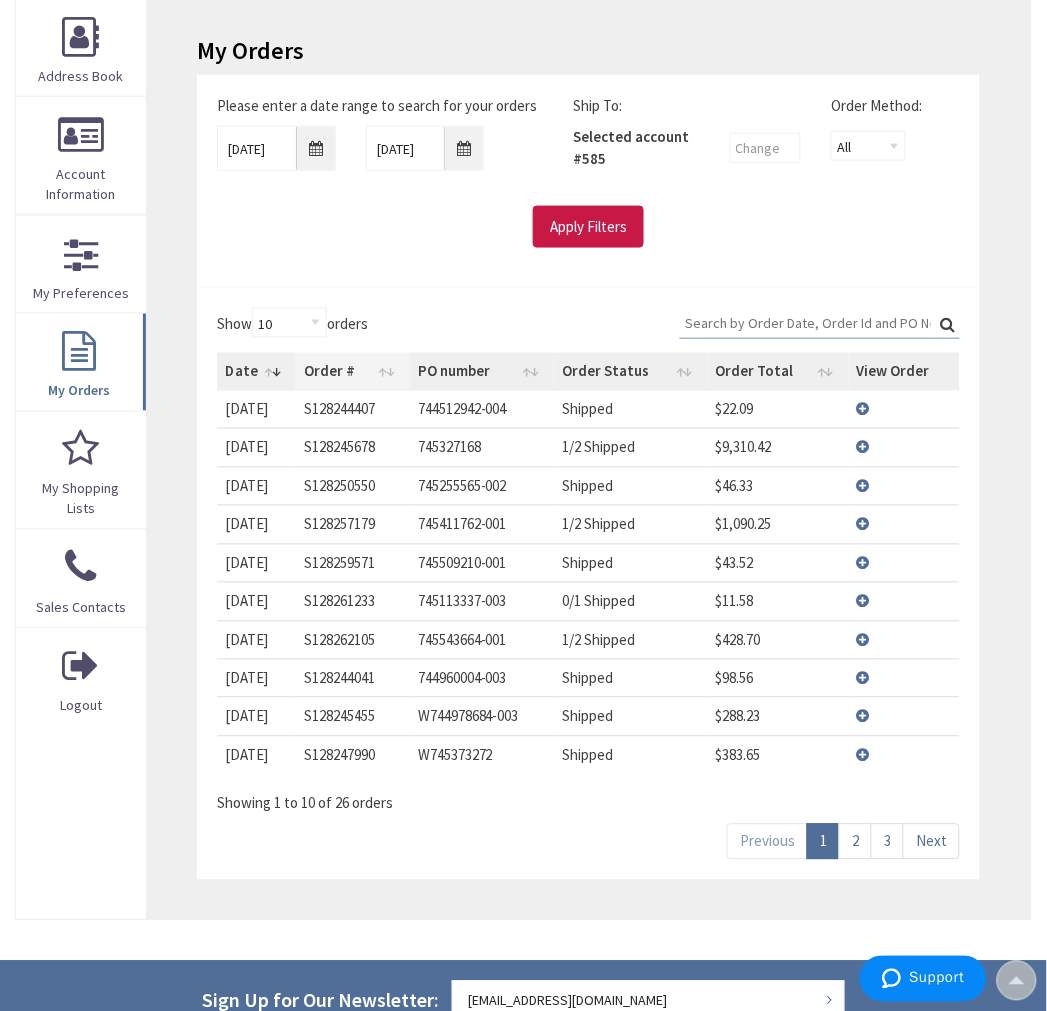 click on "Order #" at bounding box center (353, 372) 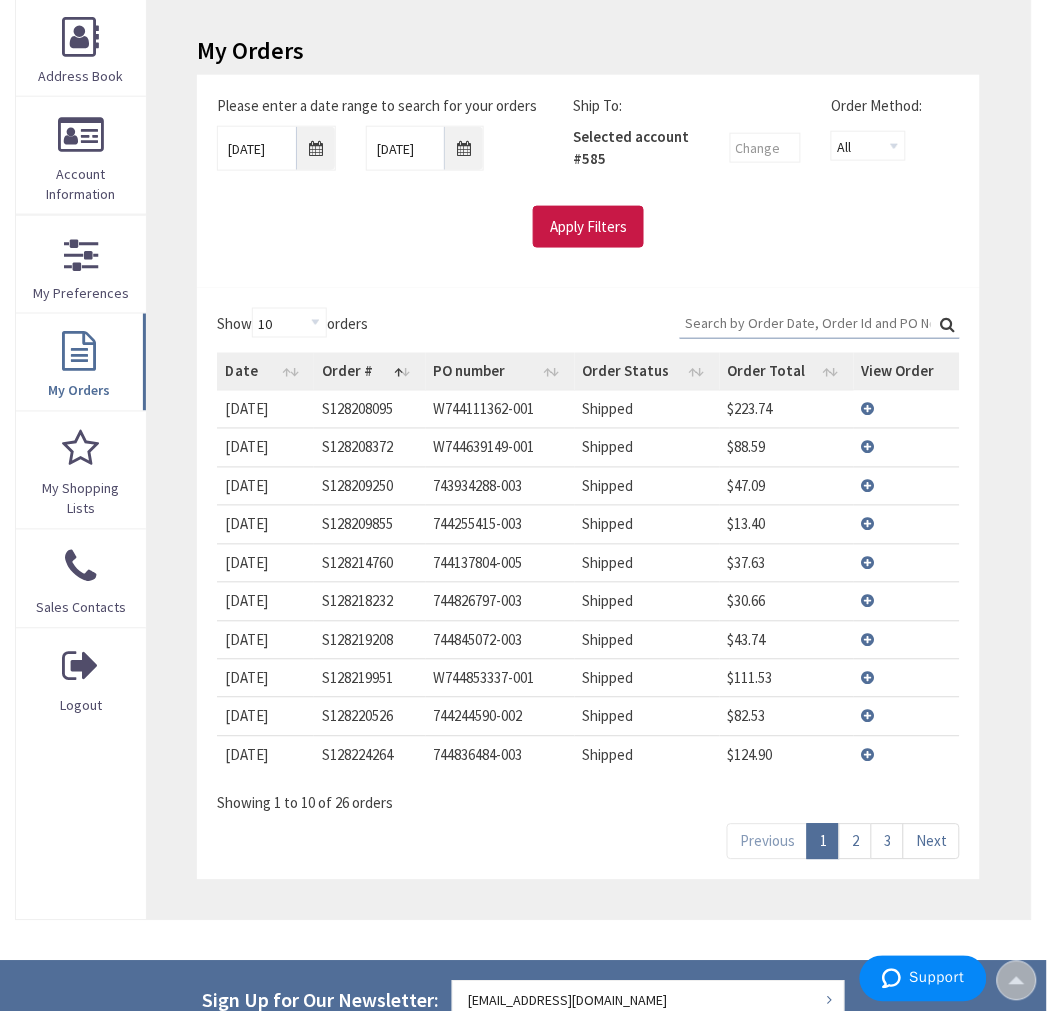 click on "Search:" at bounding box center (820, 323) 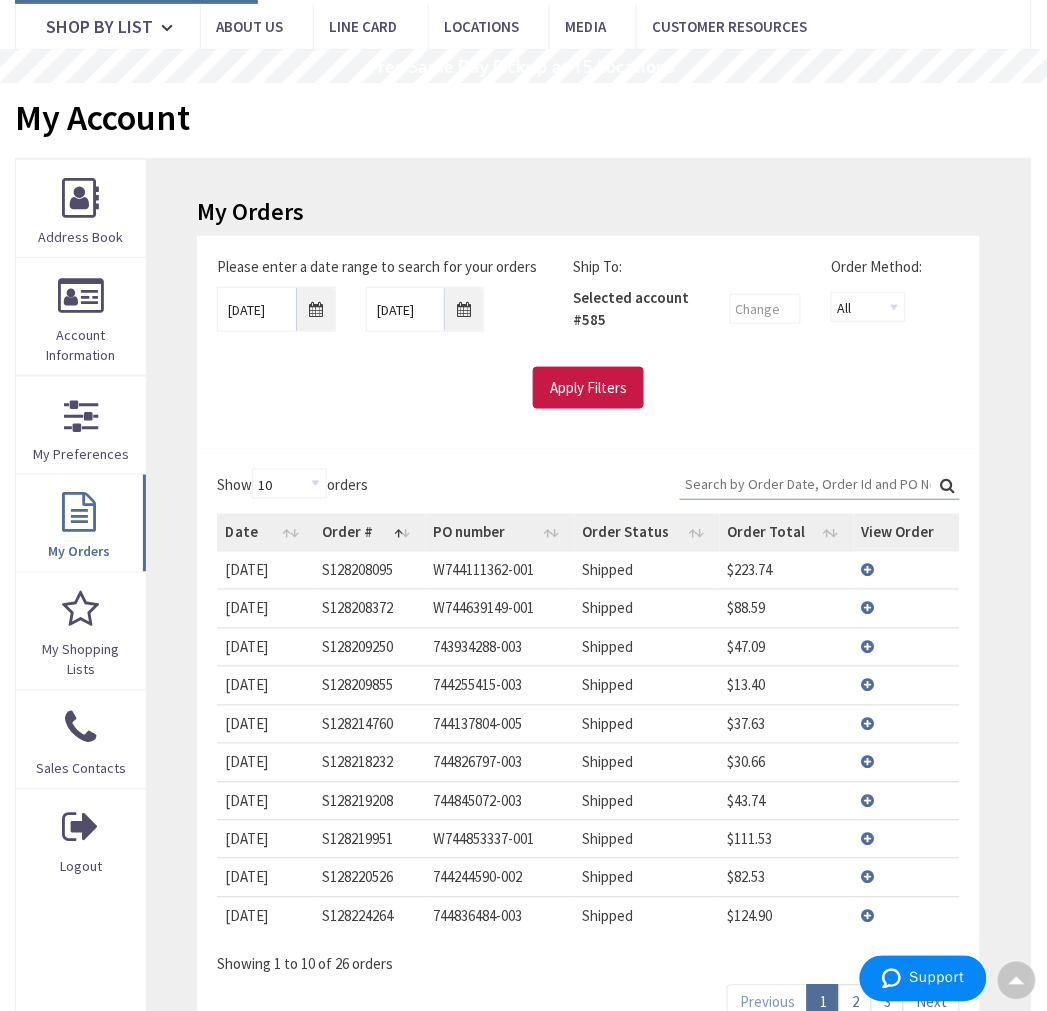 scroll, scrollTop: 0, scrollLeft: 0, axis: both 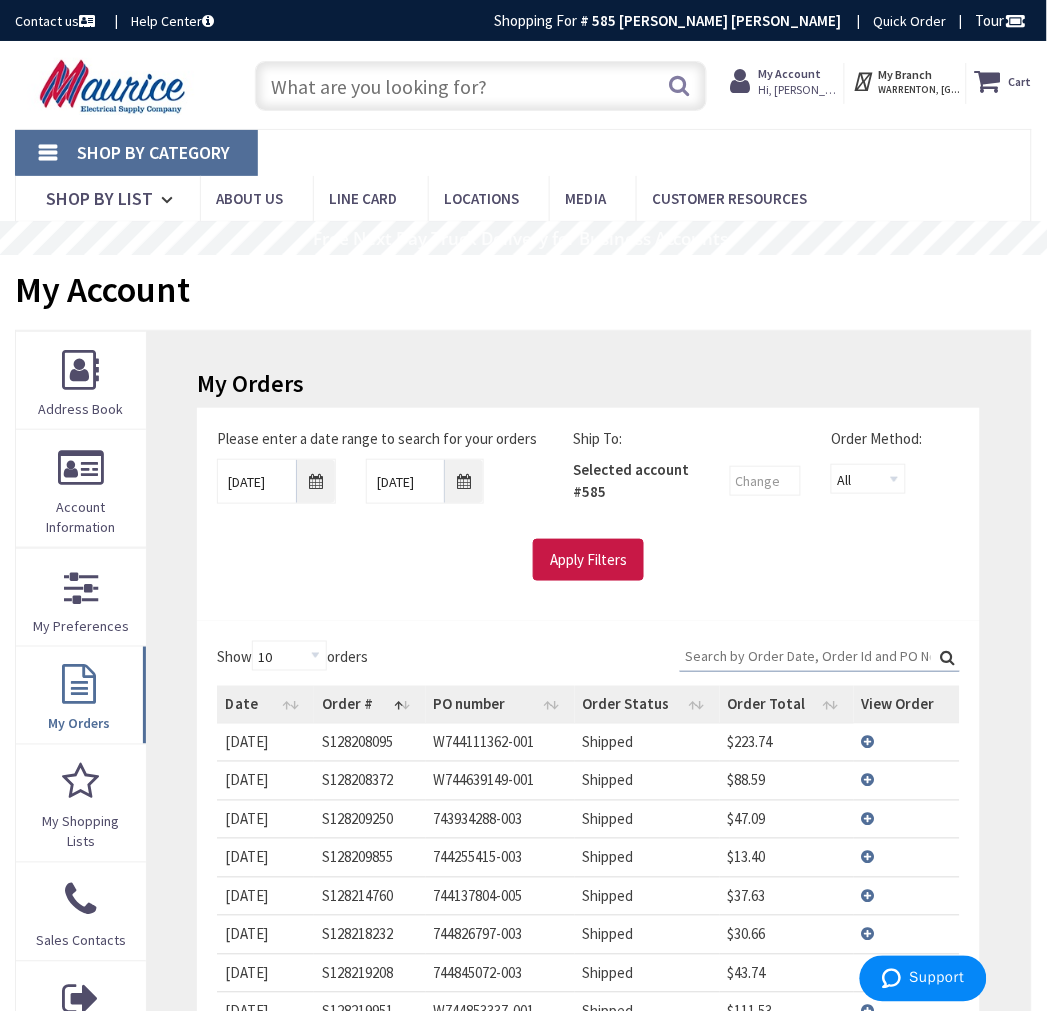 click on "Search:" at bounding box center [820, 656] 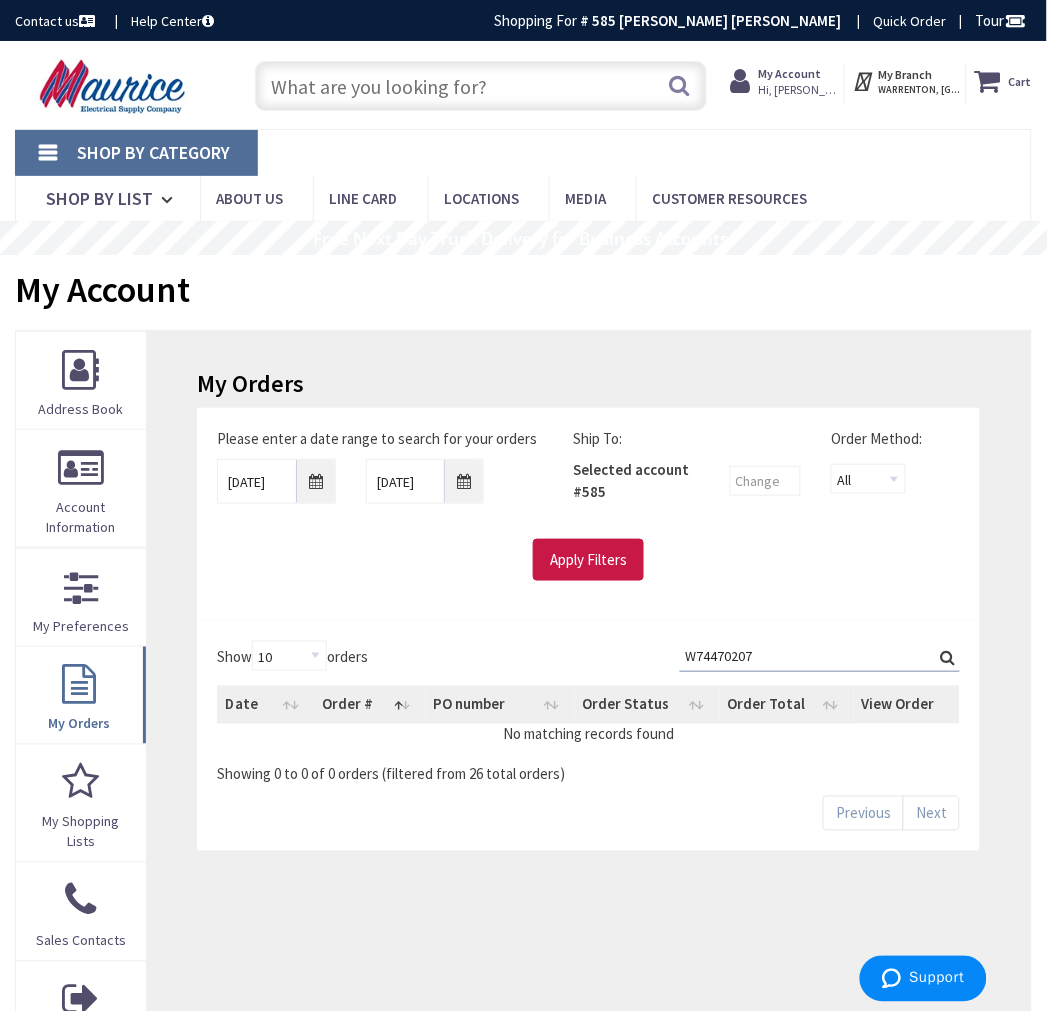 type on "W744702071" 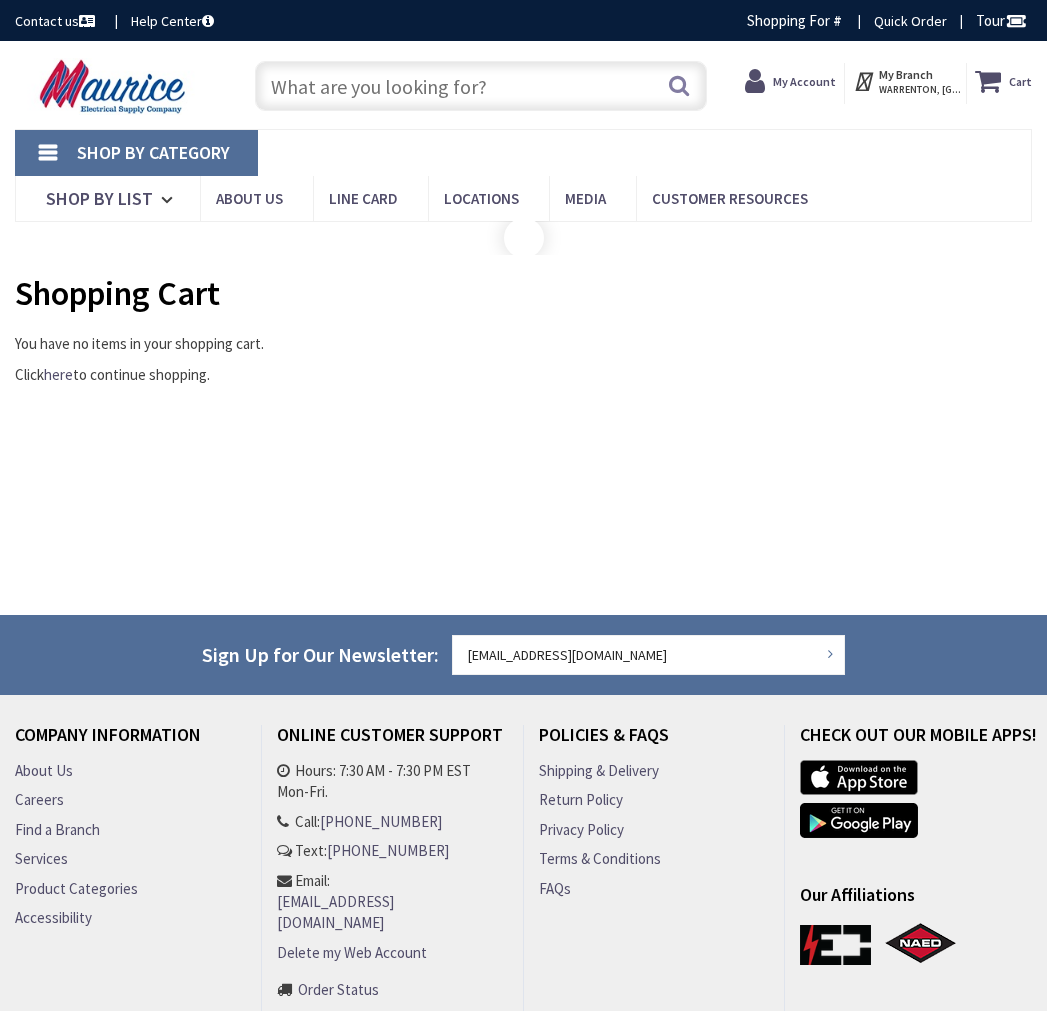 scroll, scrollTop: 0, scrollLeft: 0, axis: both 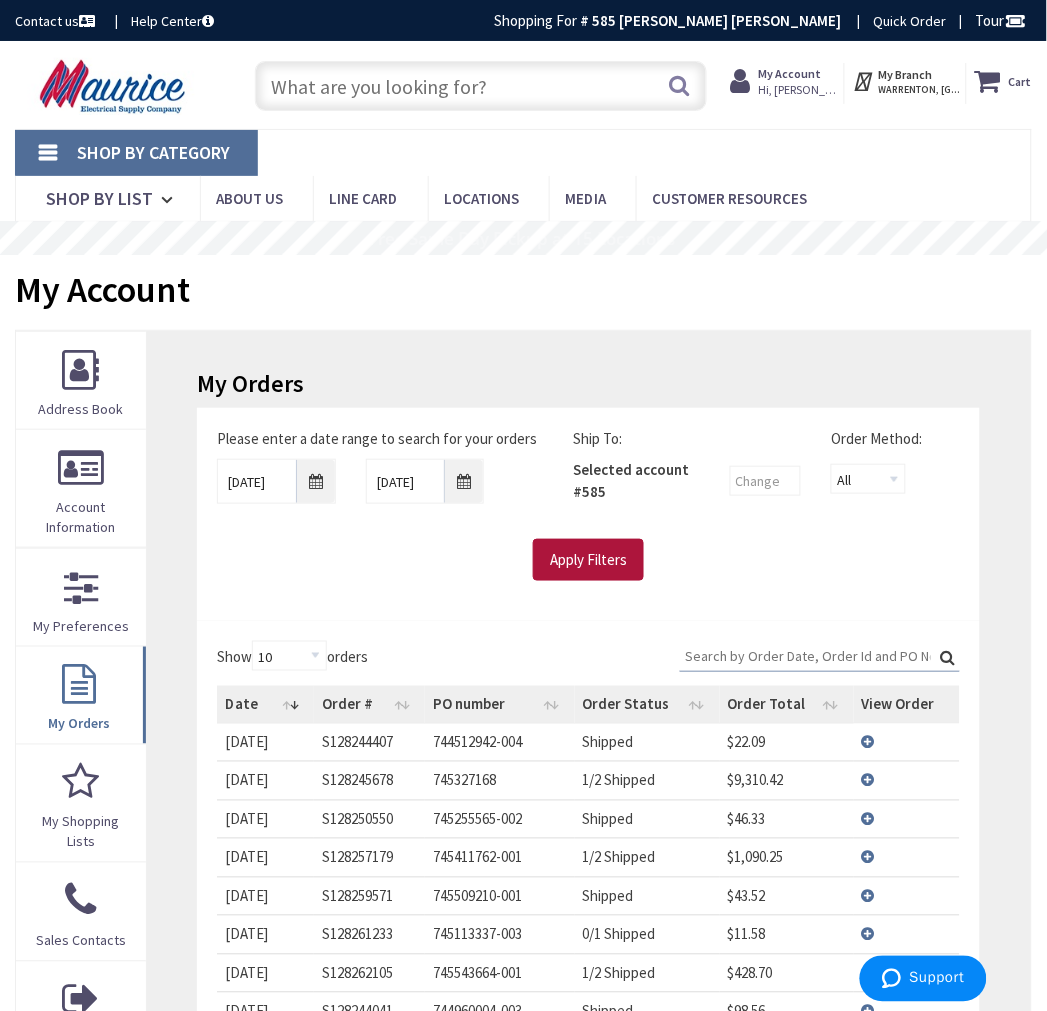 click on "Apply Filters" at bounding box center [588, 560] 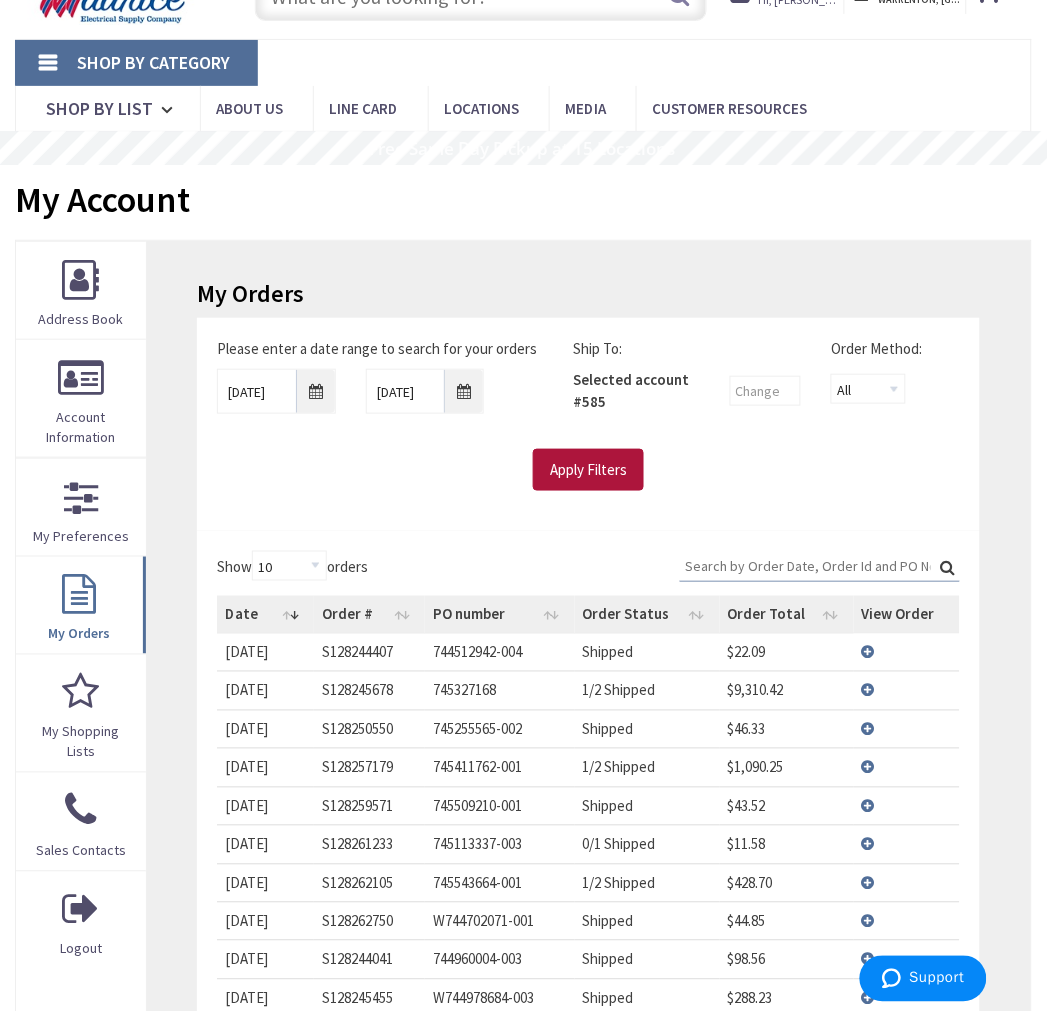 scroll, scrollTop: 222, scrollLeft: 0, axis: vertical 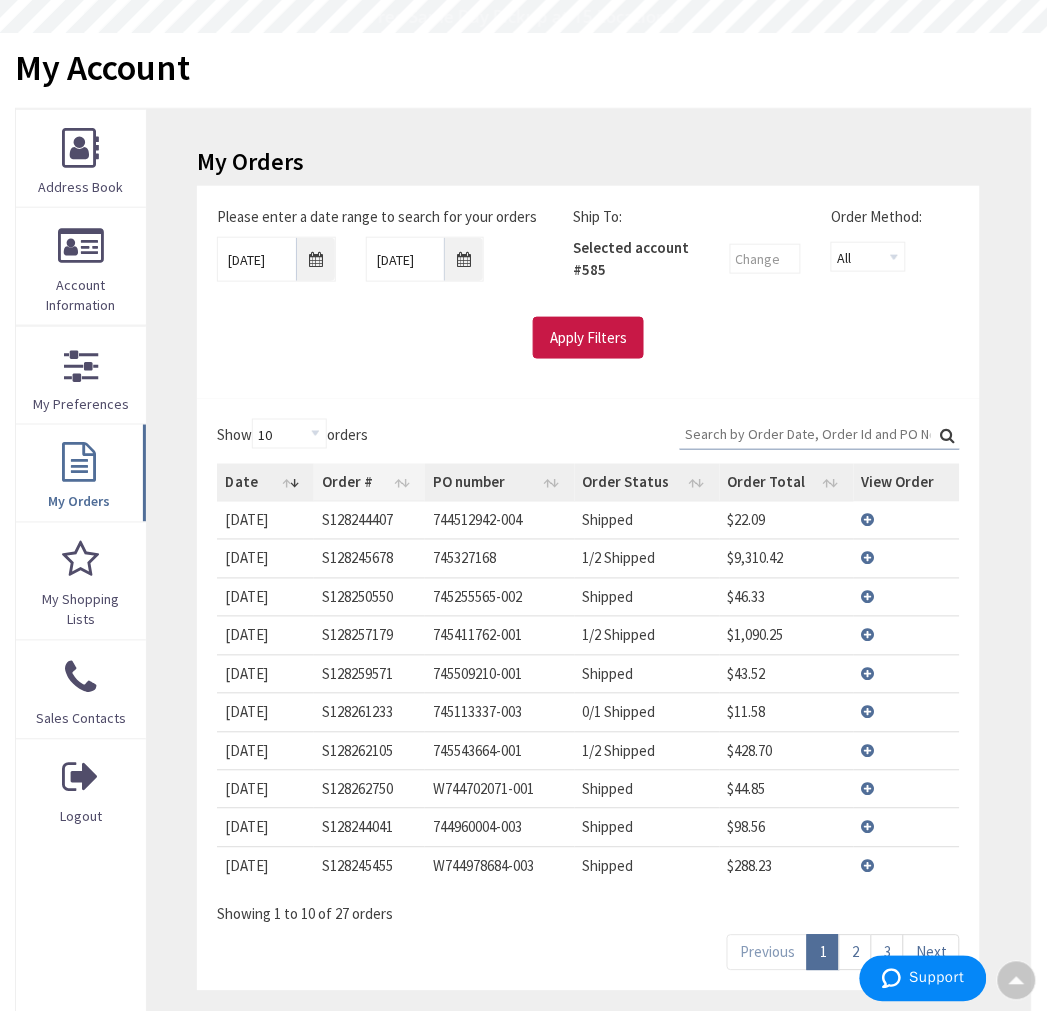 click on "Order #" at bounding box center [370, 483] 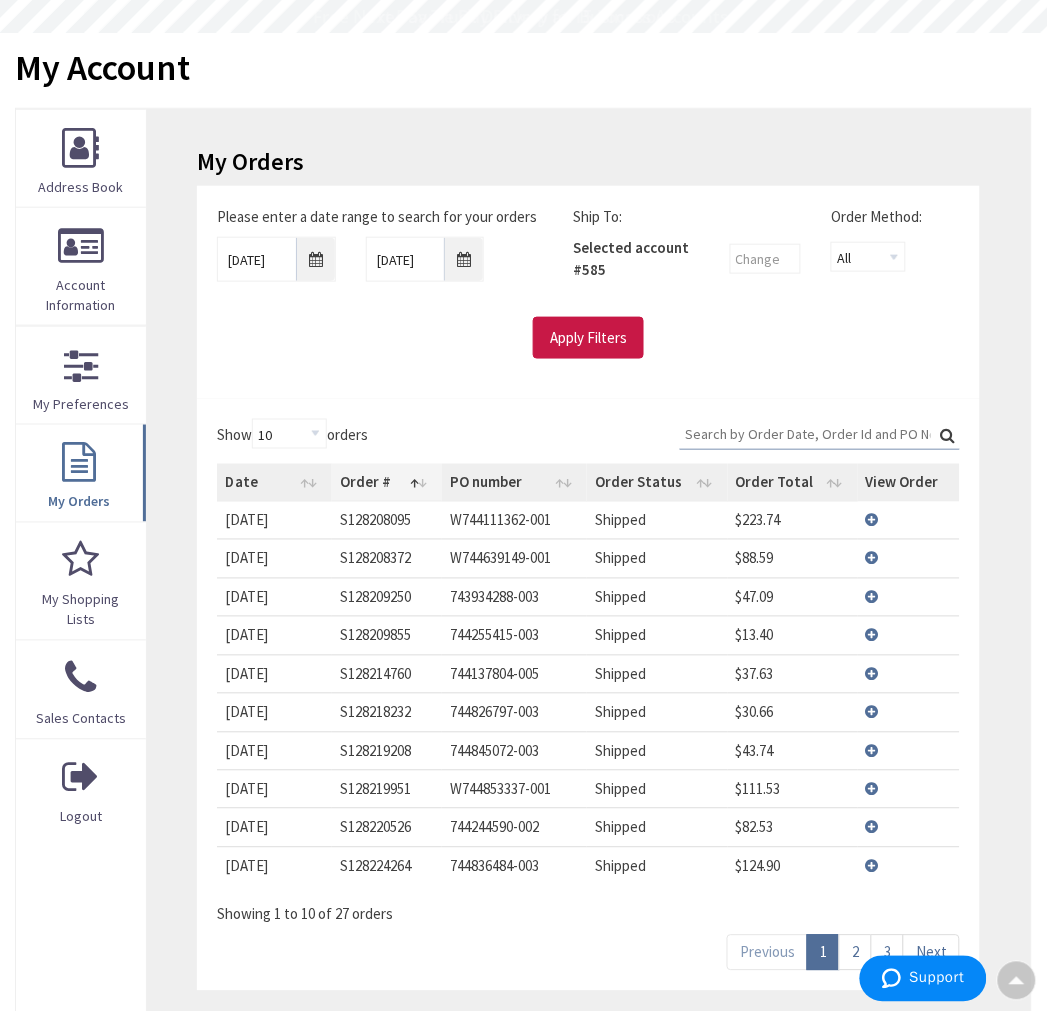 click on "Order #" at bounding box center [387, 483] 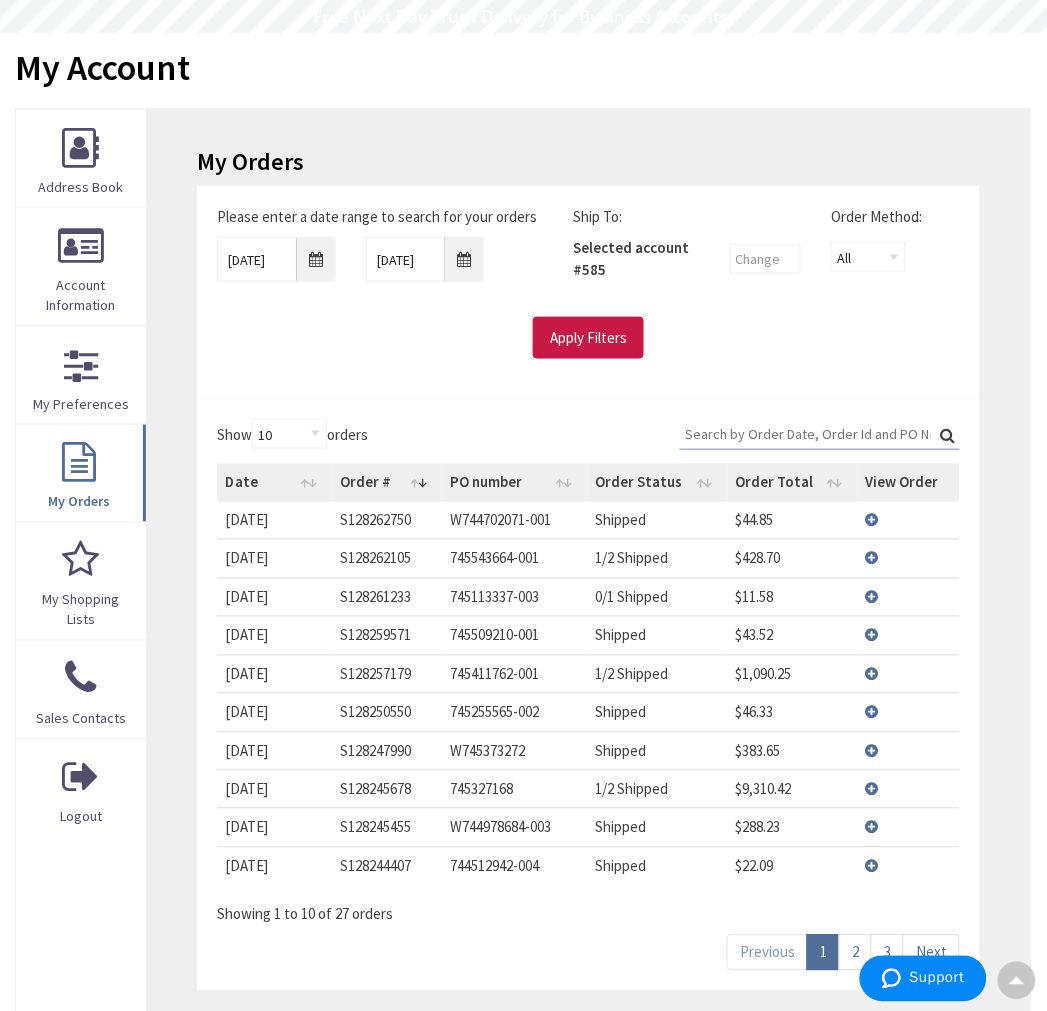 click on "W744702071-001" at bounding box center (514, 520) 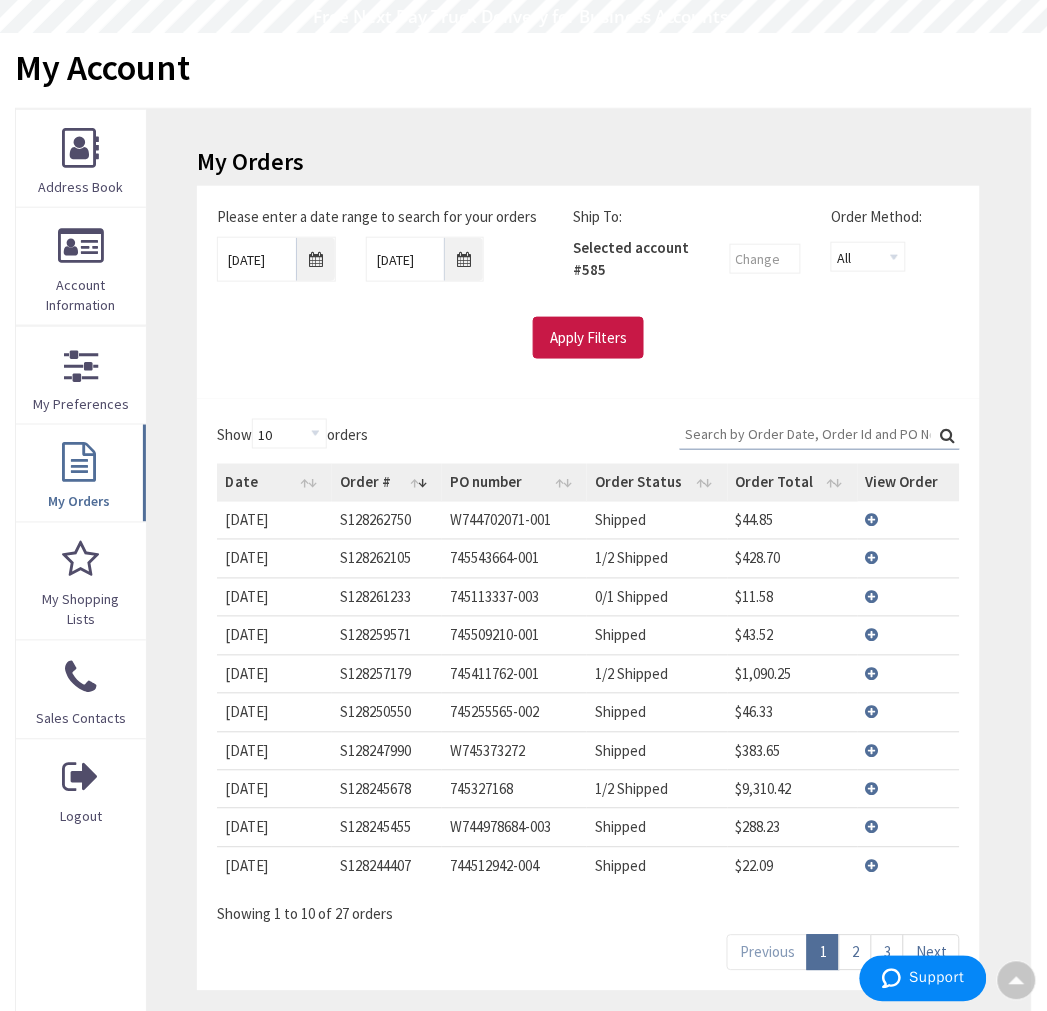 click on "S128262750" at bounding box center [387, 520] 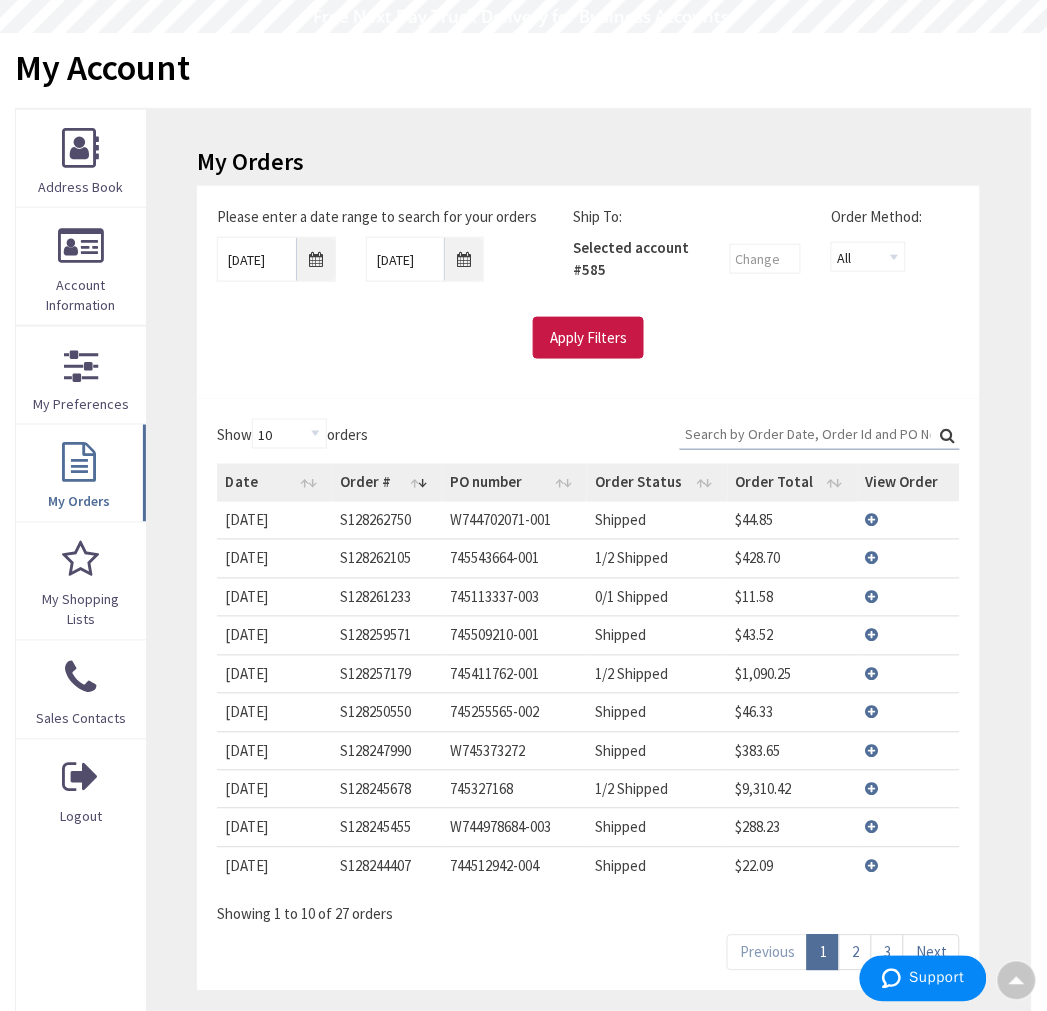 click on "View Details" at bounding box center [909, 520] 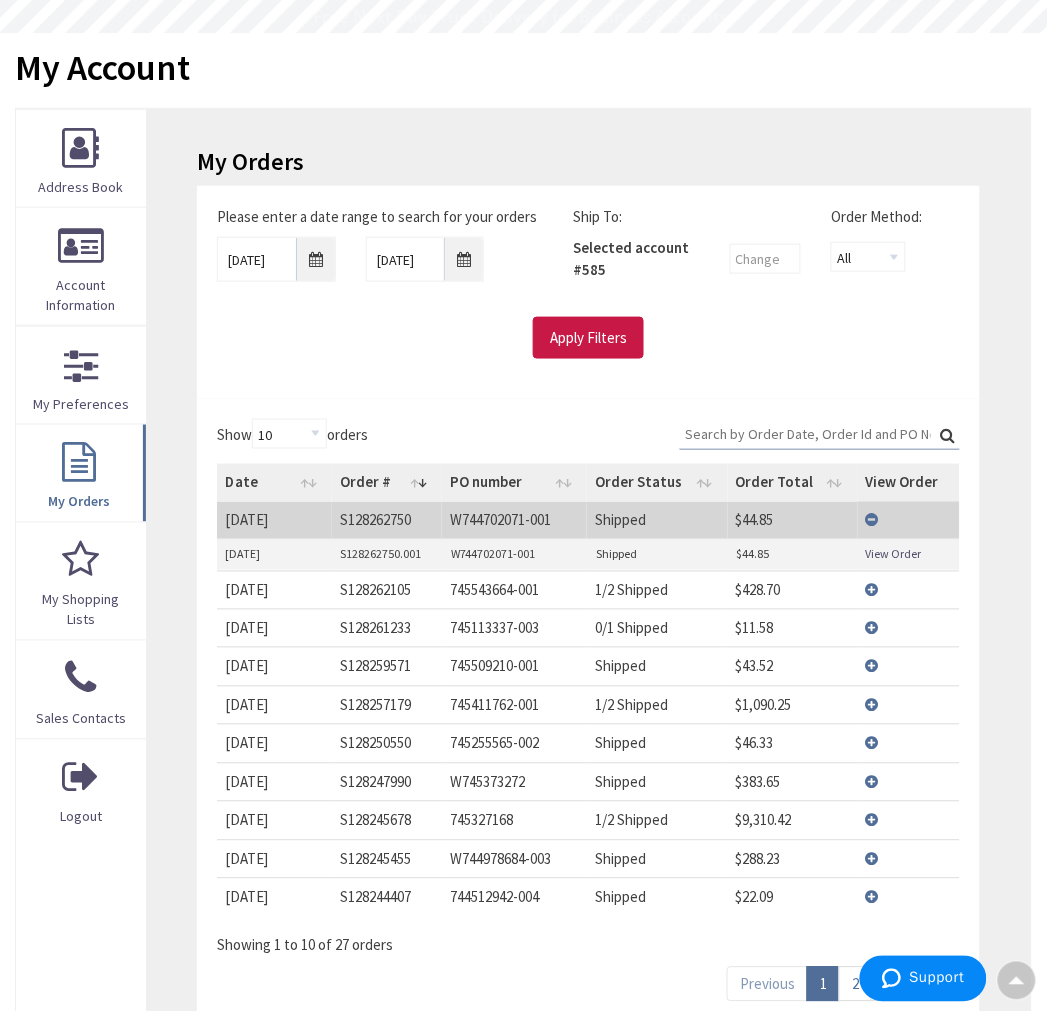 click on "View Order" at bounding box center (894, 554) 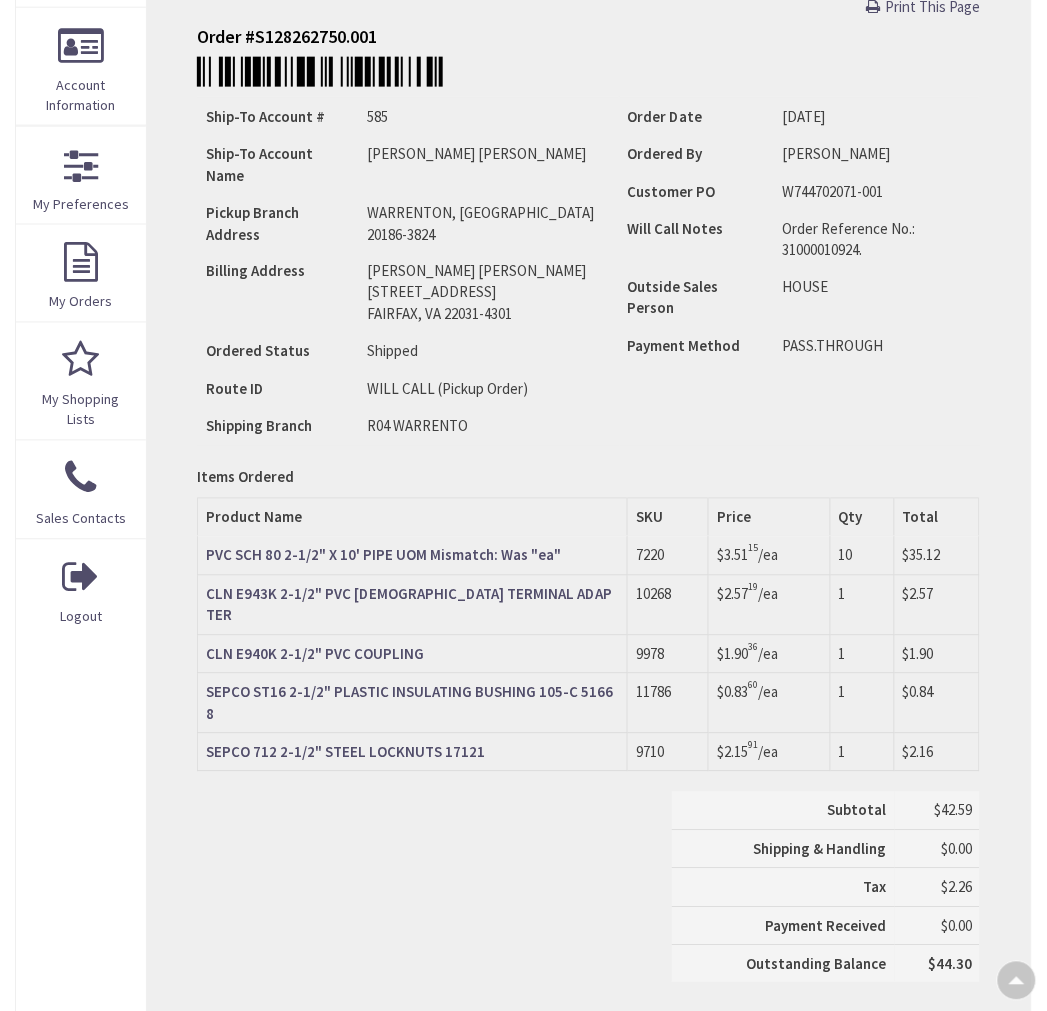 scroll, scrollTop: 0, scrollLeft: 0, axis: both 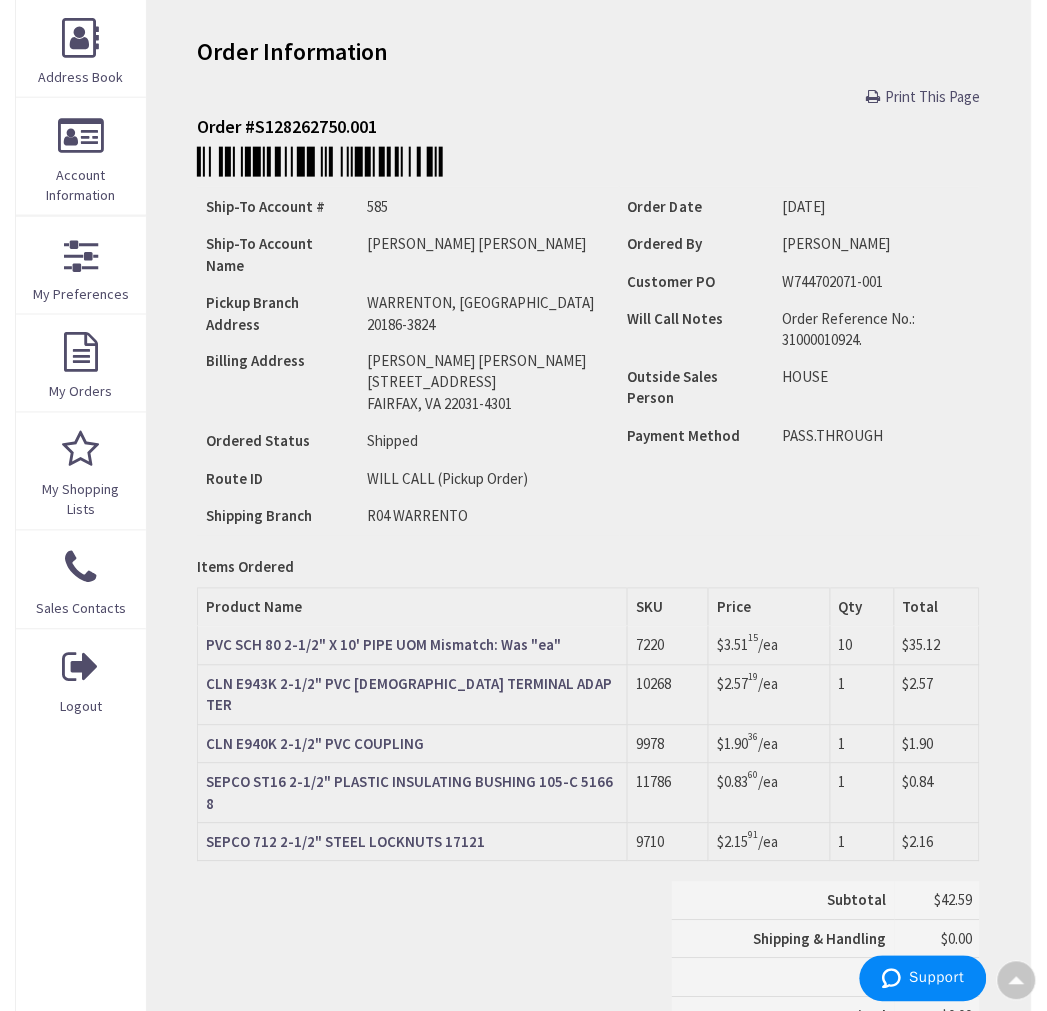 drag, startPoint x: 911, startPoint y: 103, endPoint x: 882, endPoint y: 637, distance: 534.78687 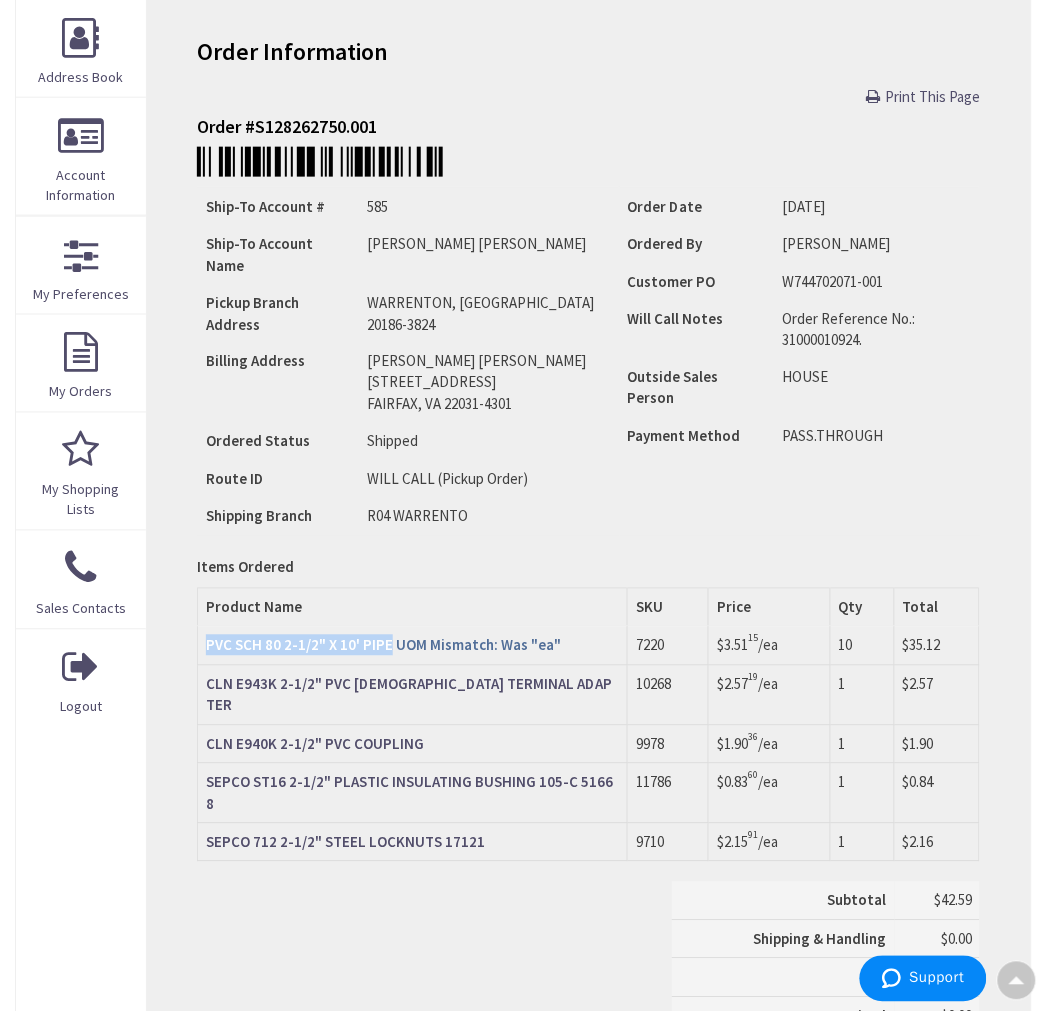 drag, startPoint x: 207, startPoint y: 587, endPoint x: 386, endPoint y: 610, distance: 180.4716 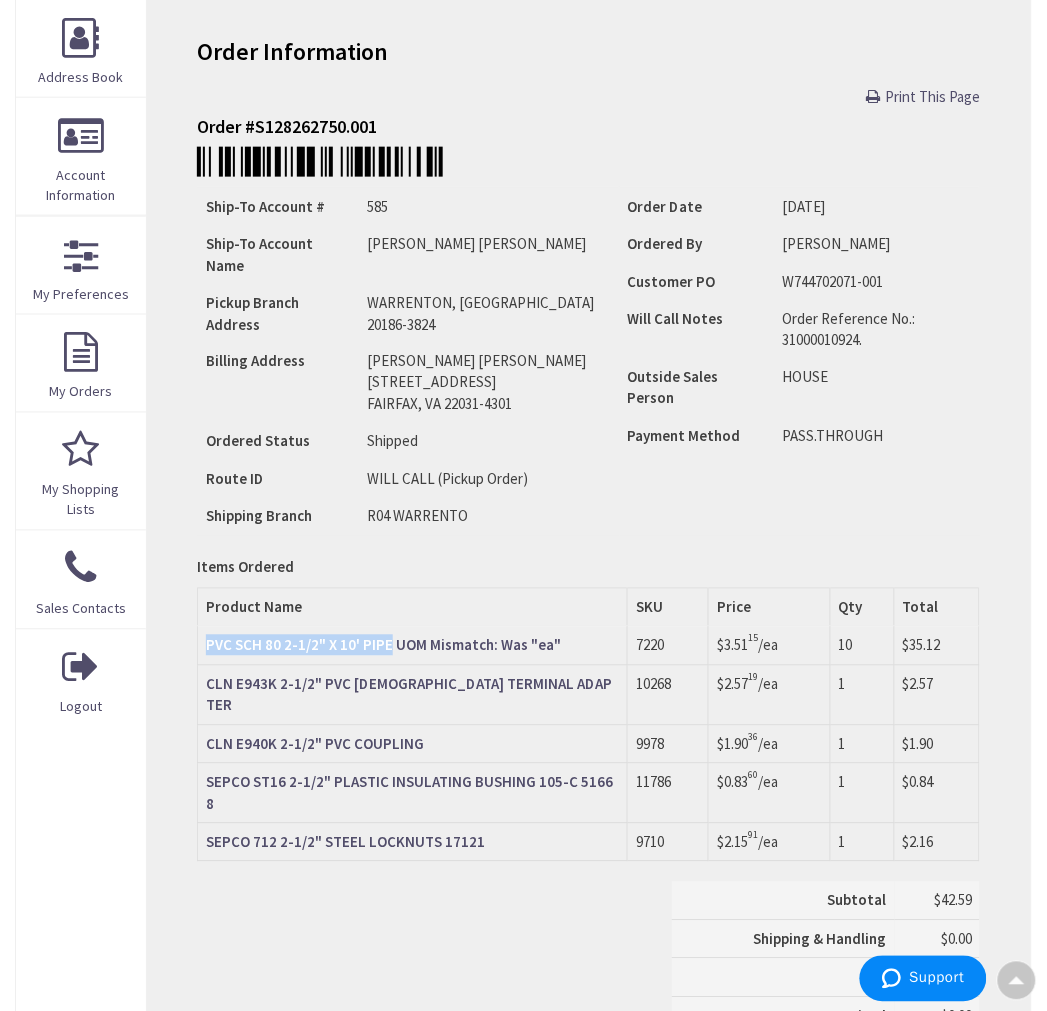 click on "CLN E943K 2-1/2" PVC [DEMOGRAPHIC_DATA] TERMINAL  ADAPTER" at bounding box center [409, 695] 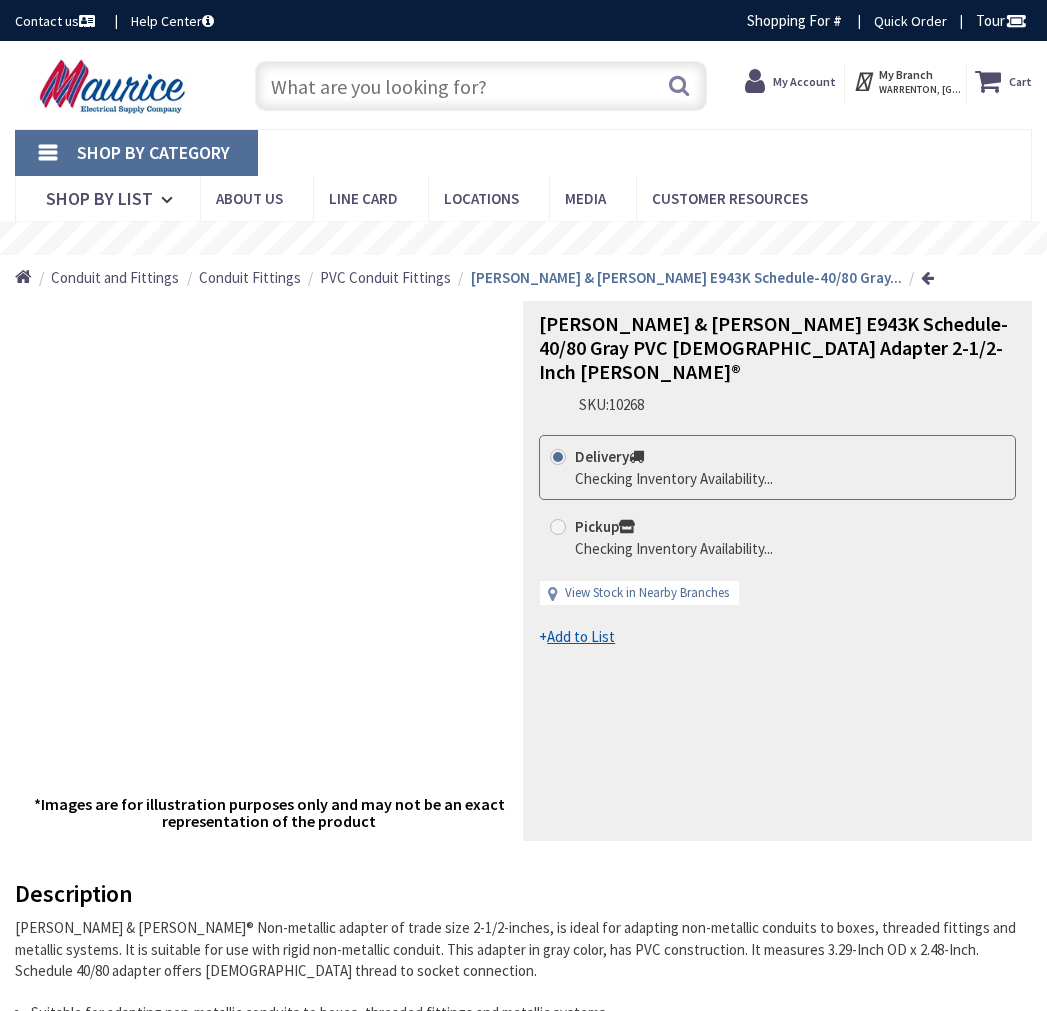 scroll, scrollTop: 0, scrollLeft: 0, axis: both 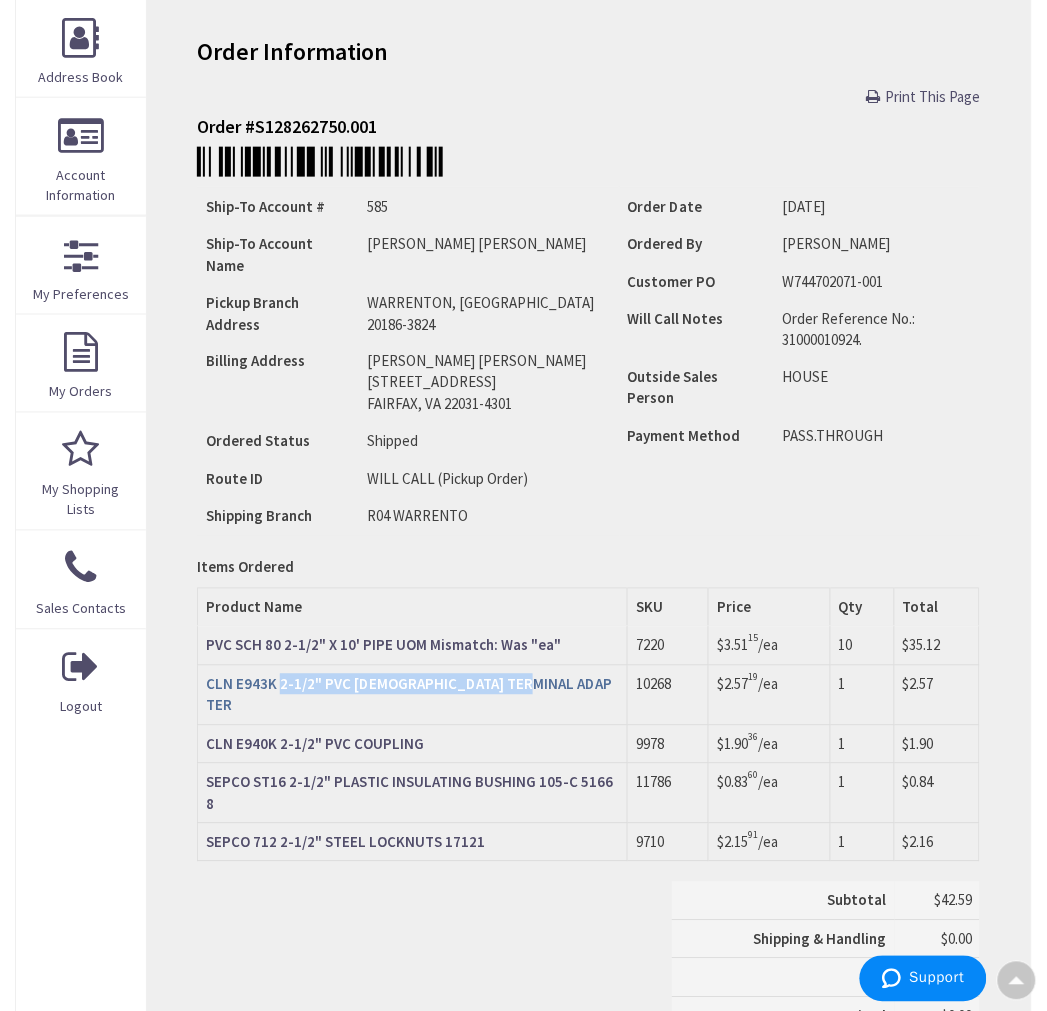 drag, startPoint x: 541, startPoint y: 648, endPoint x: 278, endPoint y: 645, distance: 263.01712 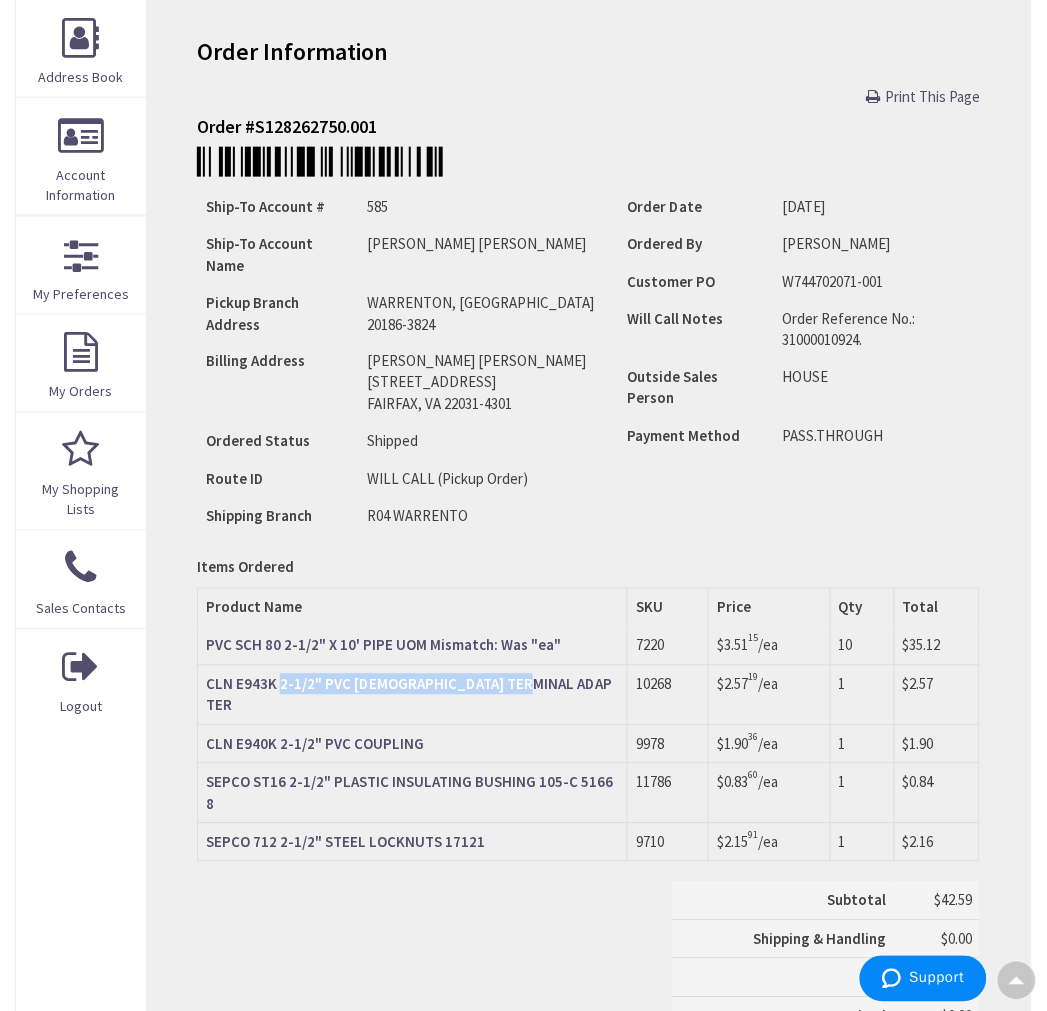 copy on "2-1/2" PVC [DEMOGRAPHIC_DATA] TERMINAL  ADAPTER" 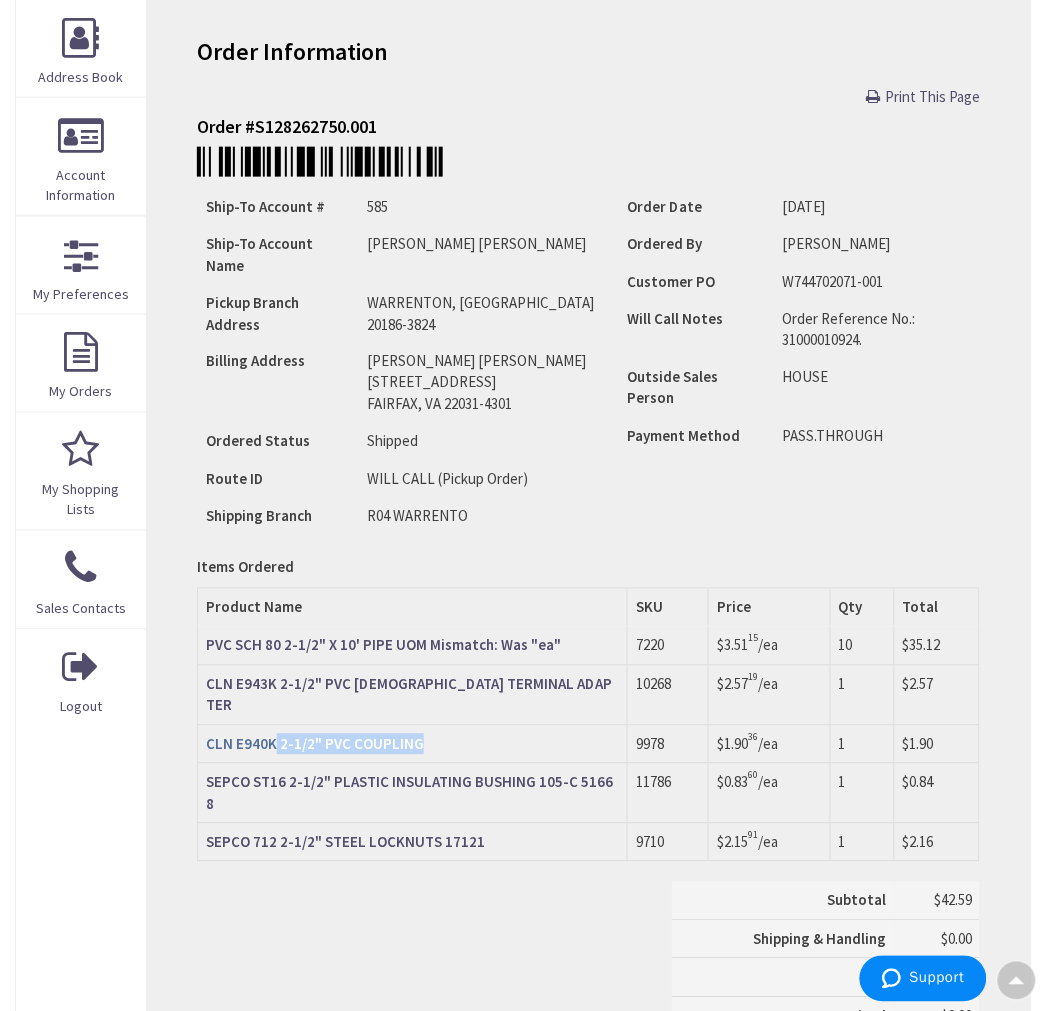 drag, startPoint x: 448, startPoint y: 681, endPoint x: 275, endPoint y: 683, distance: 173.01157 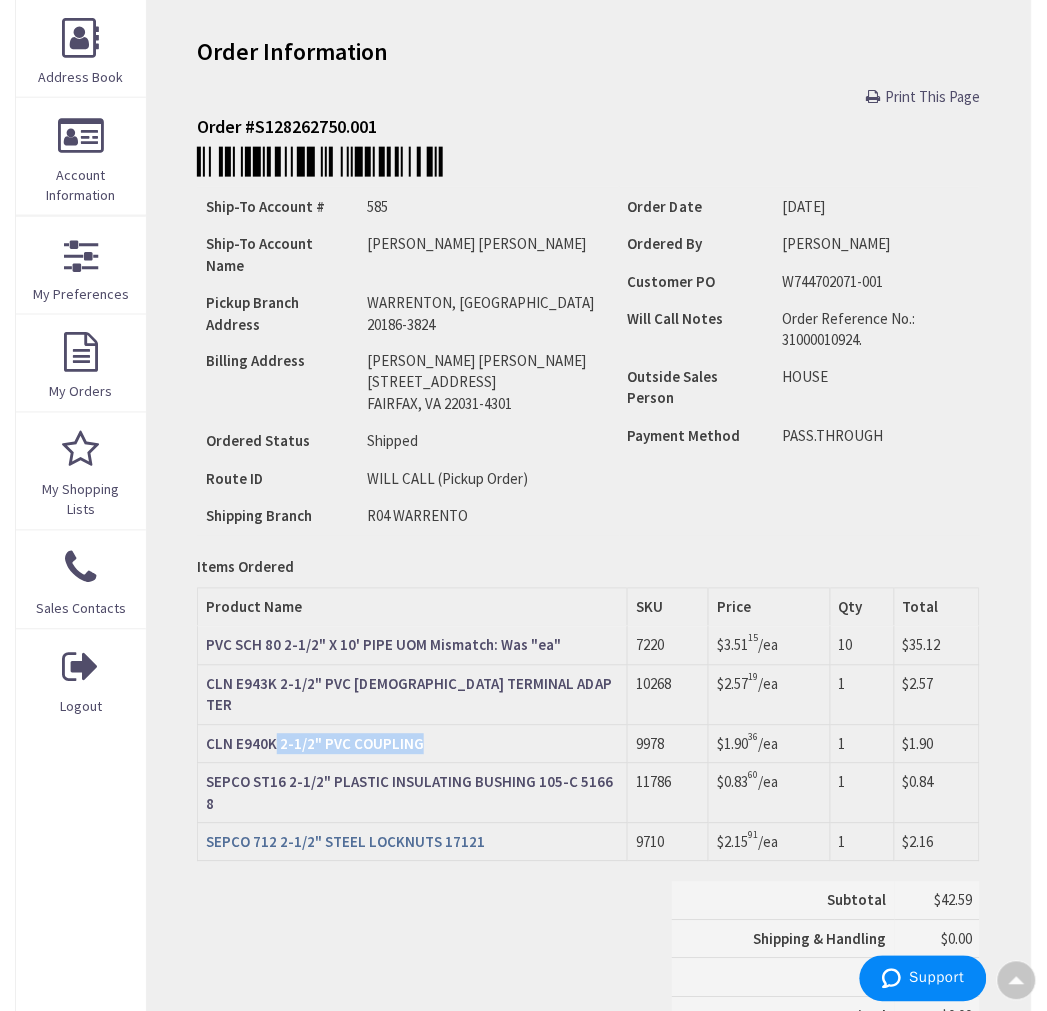 copy on "2-1/2" PVC COUPLING" 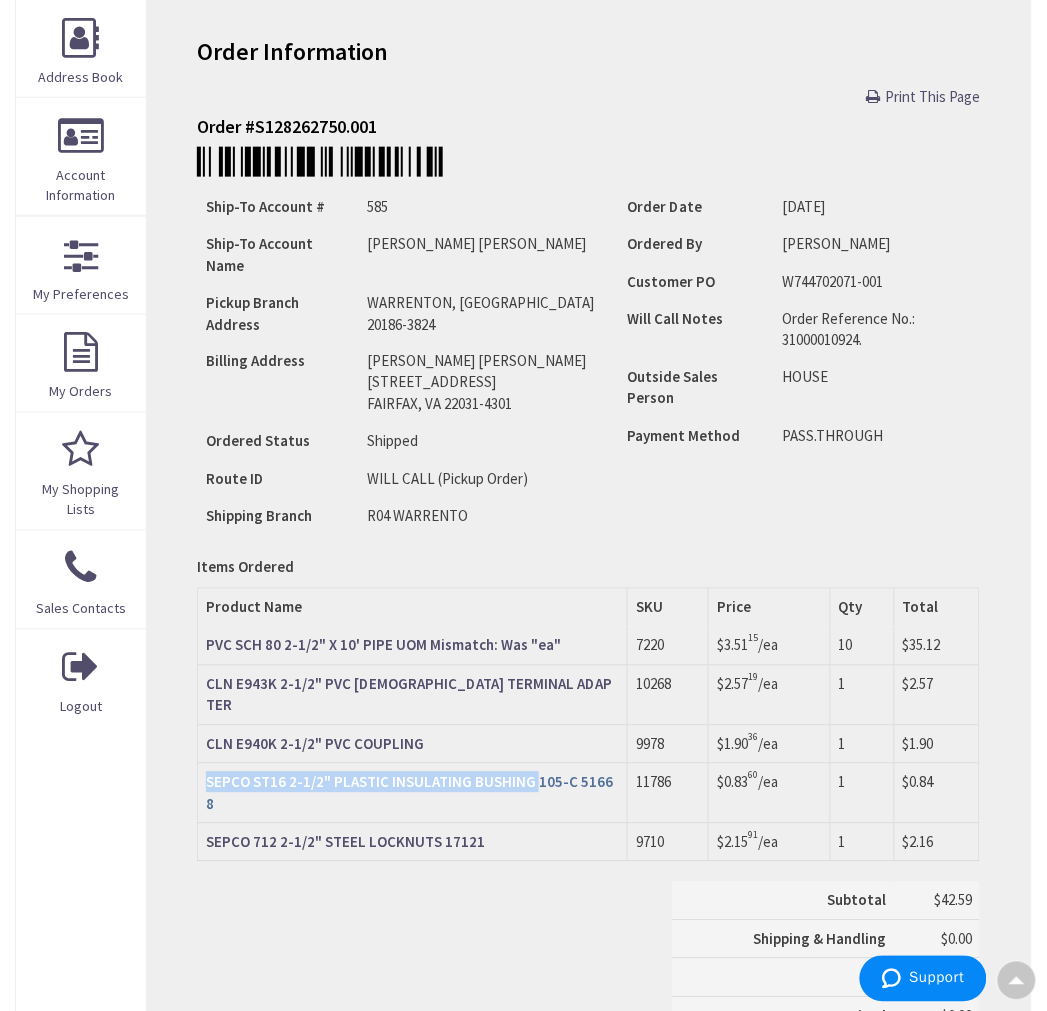 drag, startPoint x: 290, startPoint y: 705, endPoint x: 531, endPoint y: 723, distance: 241.67126 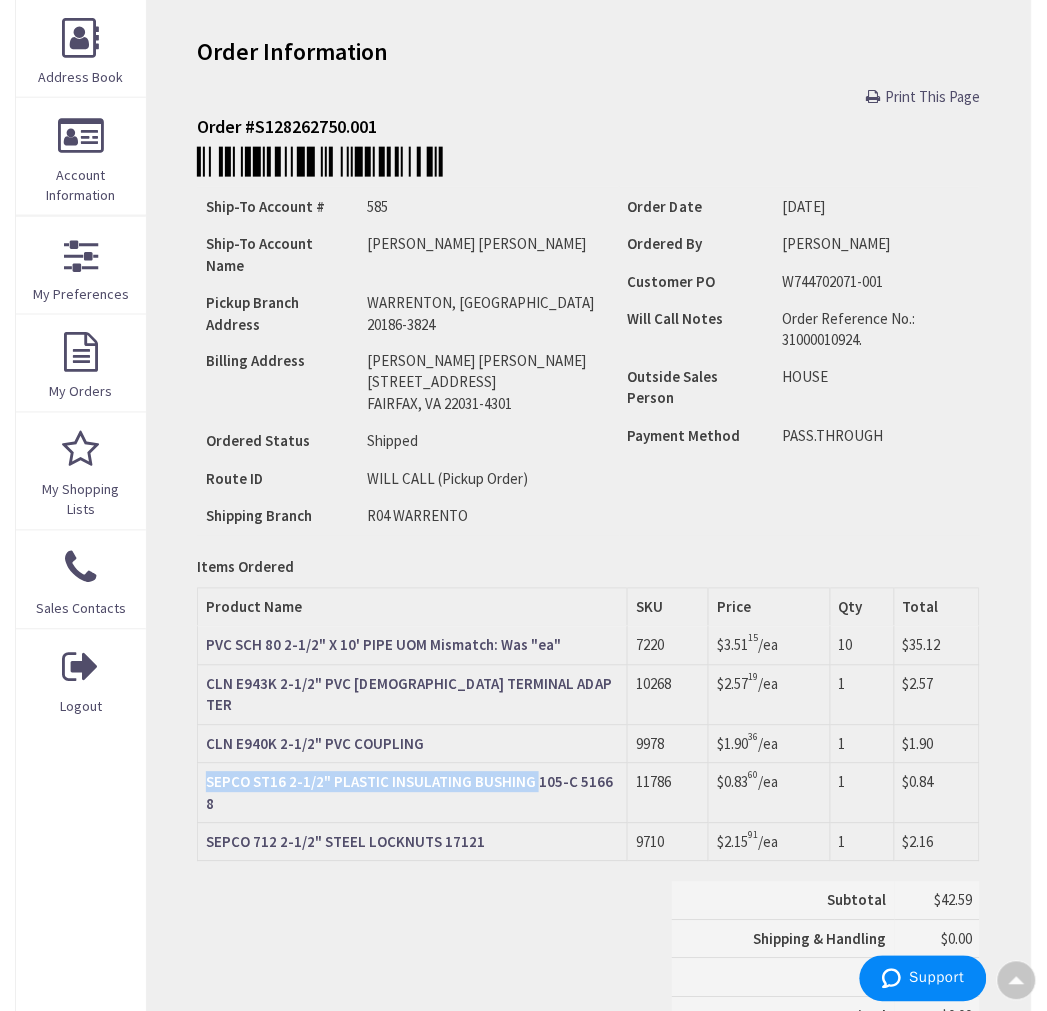 copy on "SEPCO ST16 2-1/2" PLASTIC  INSULATING BUSHING" 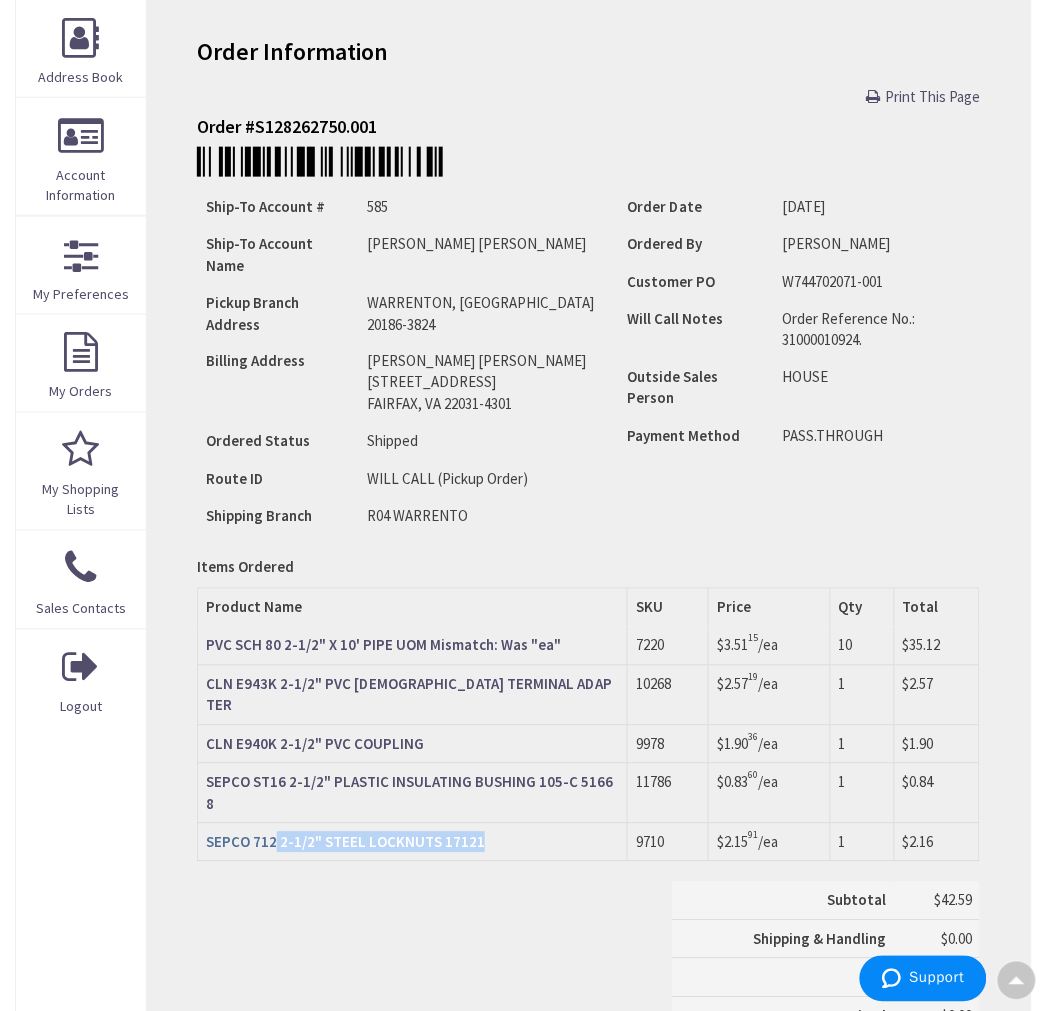 drag, startPoint x: 498, startPoint y: 756, endPoint x: 272, endPoint y: 765, distance: 226.17914 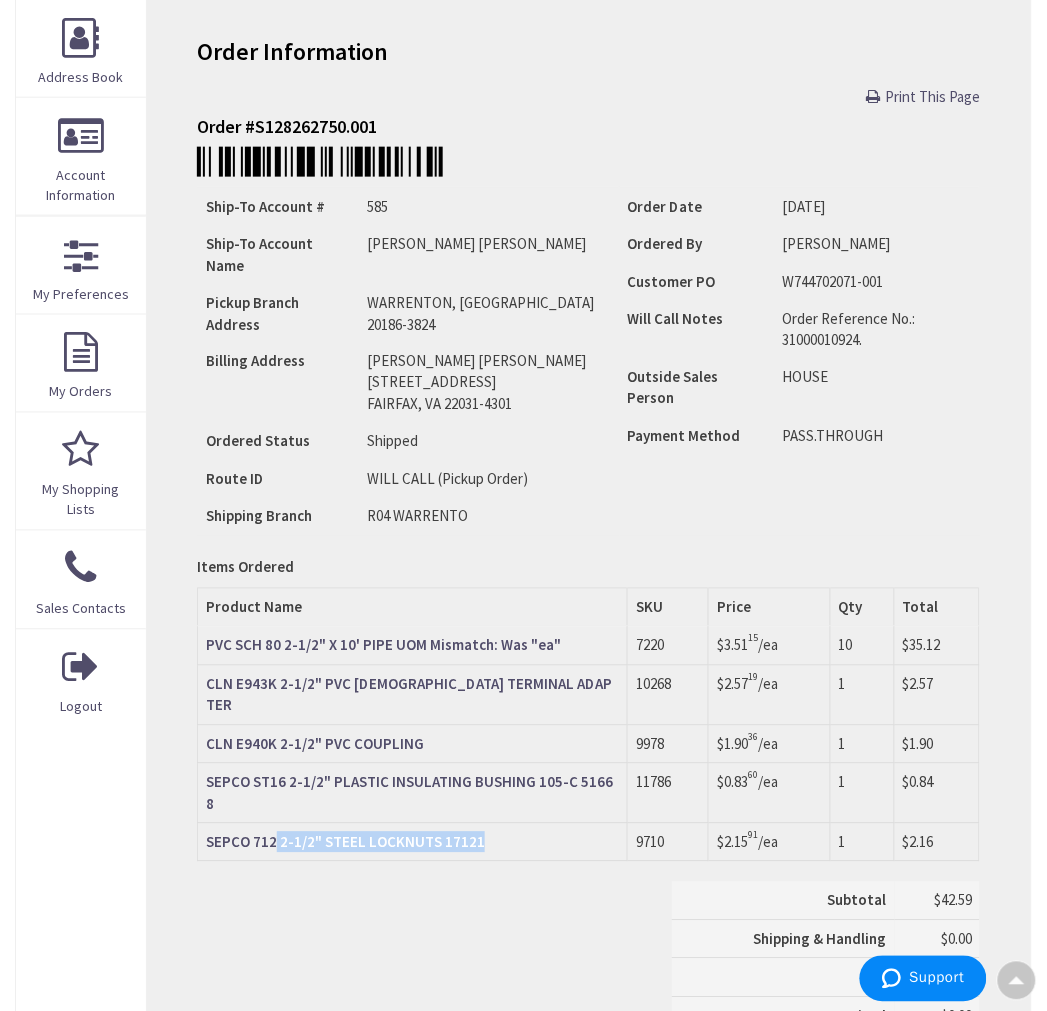 copy on "2-1/2" STEEL LOCKNUTS  17121" 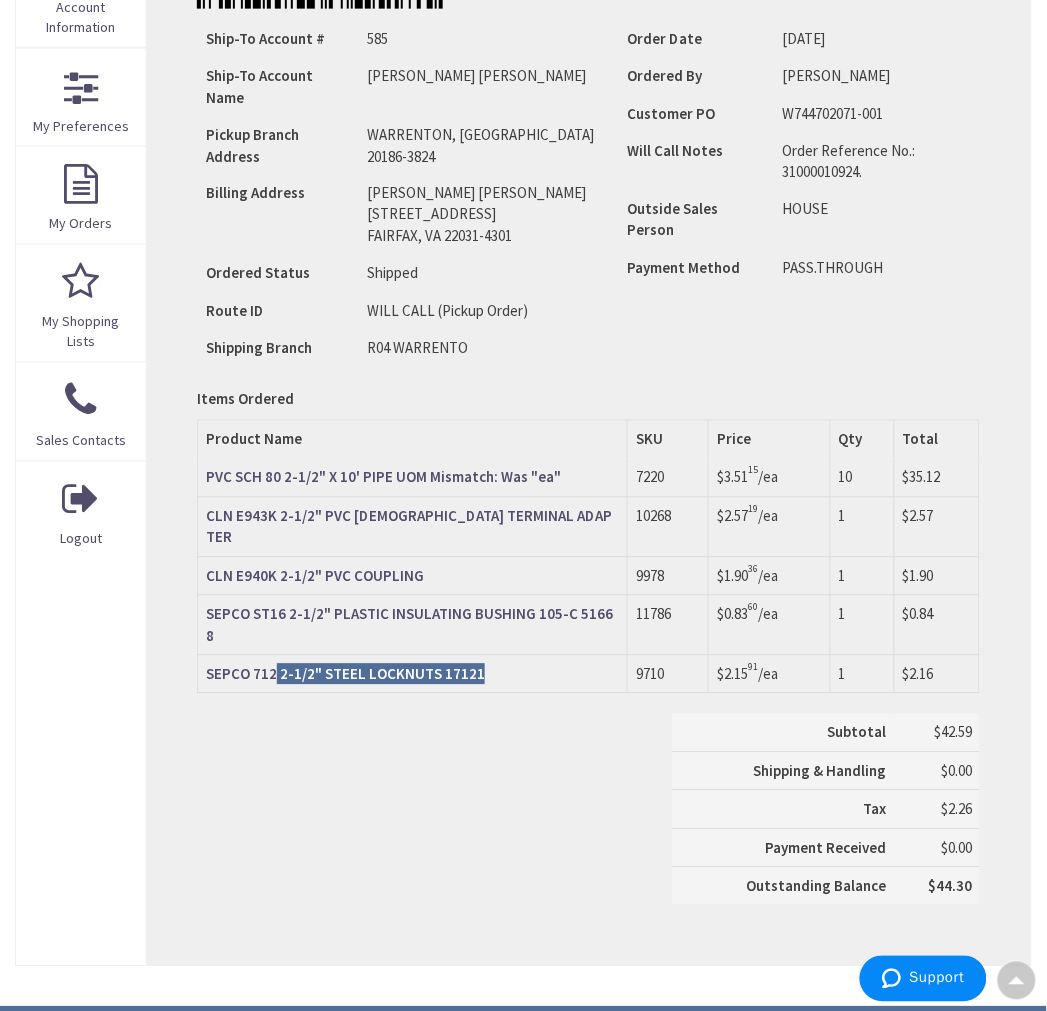 scroll, scrollTop: 332, scrollLeft: 0, axis: vertical 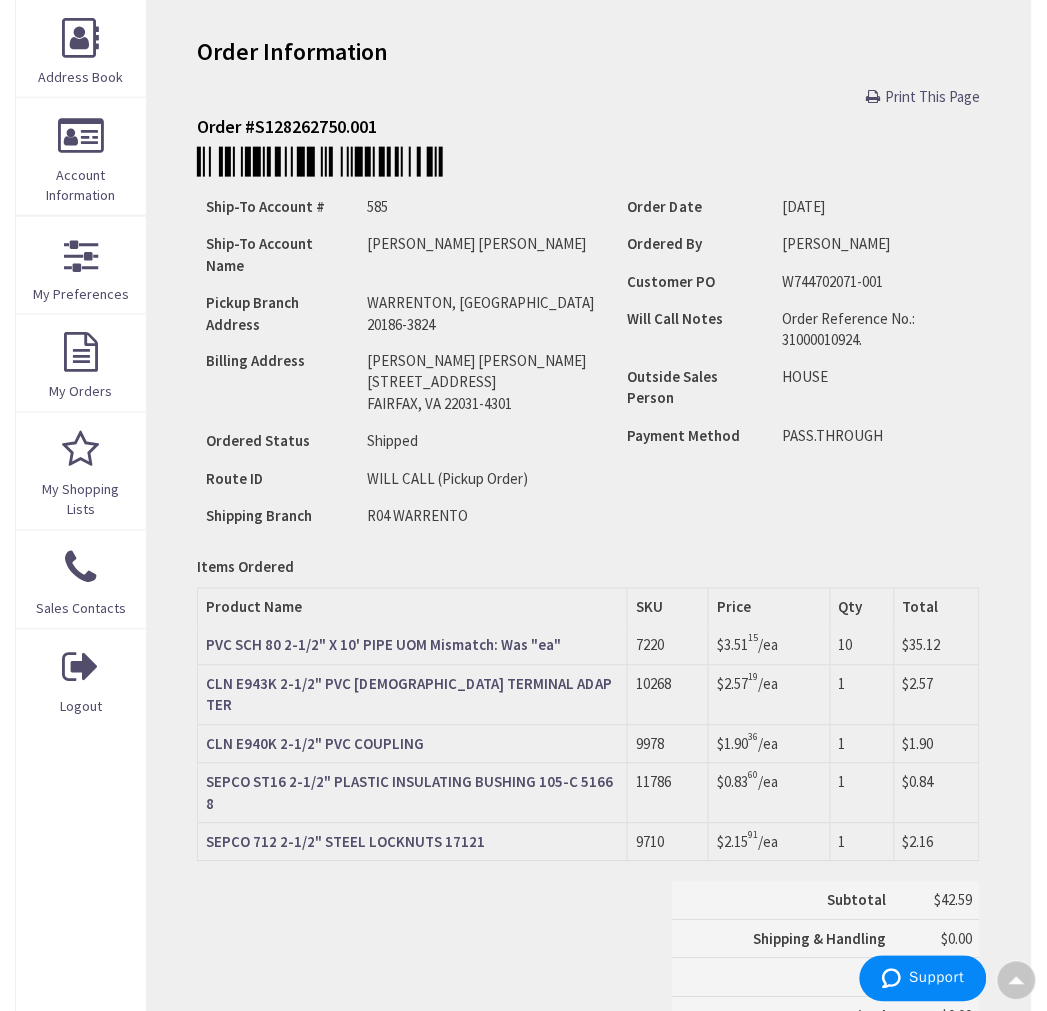 click on "Order #S128262750.001" at bounding box center (588, 127) 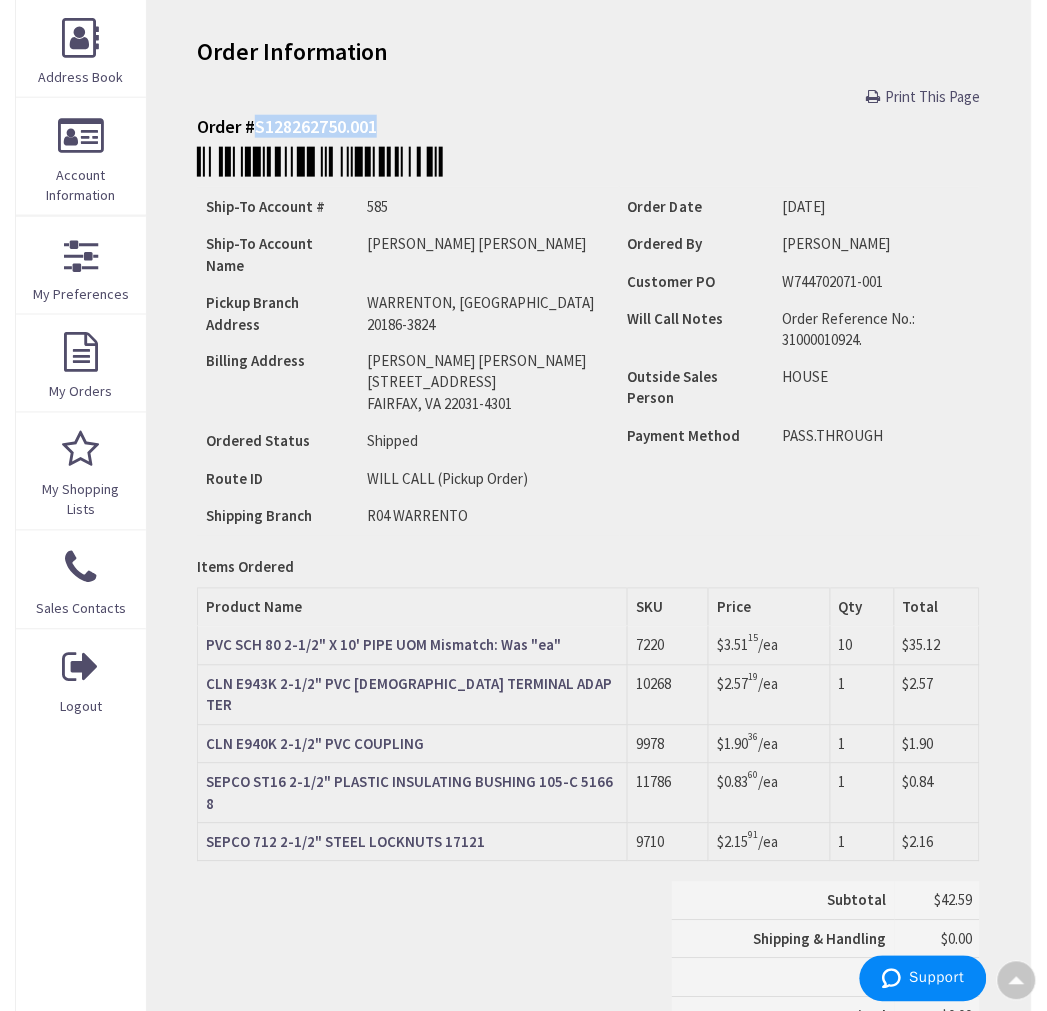 click on "Order #S128262750.001" at bounding box center (588, 127) 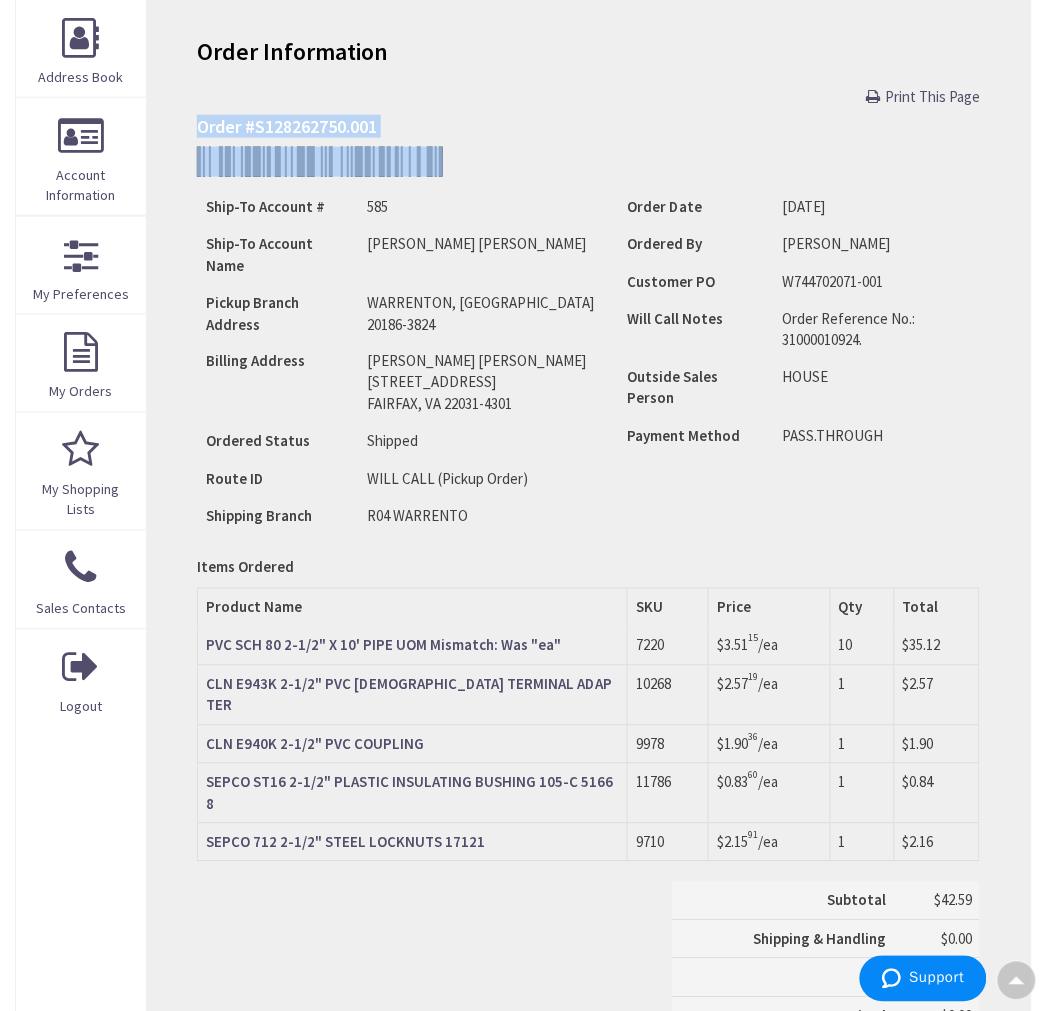 click on "Order #S128262750.001" at bounding box center (588, 127) 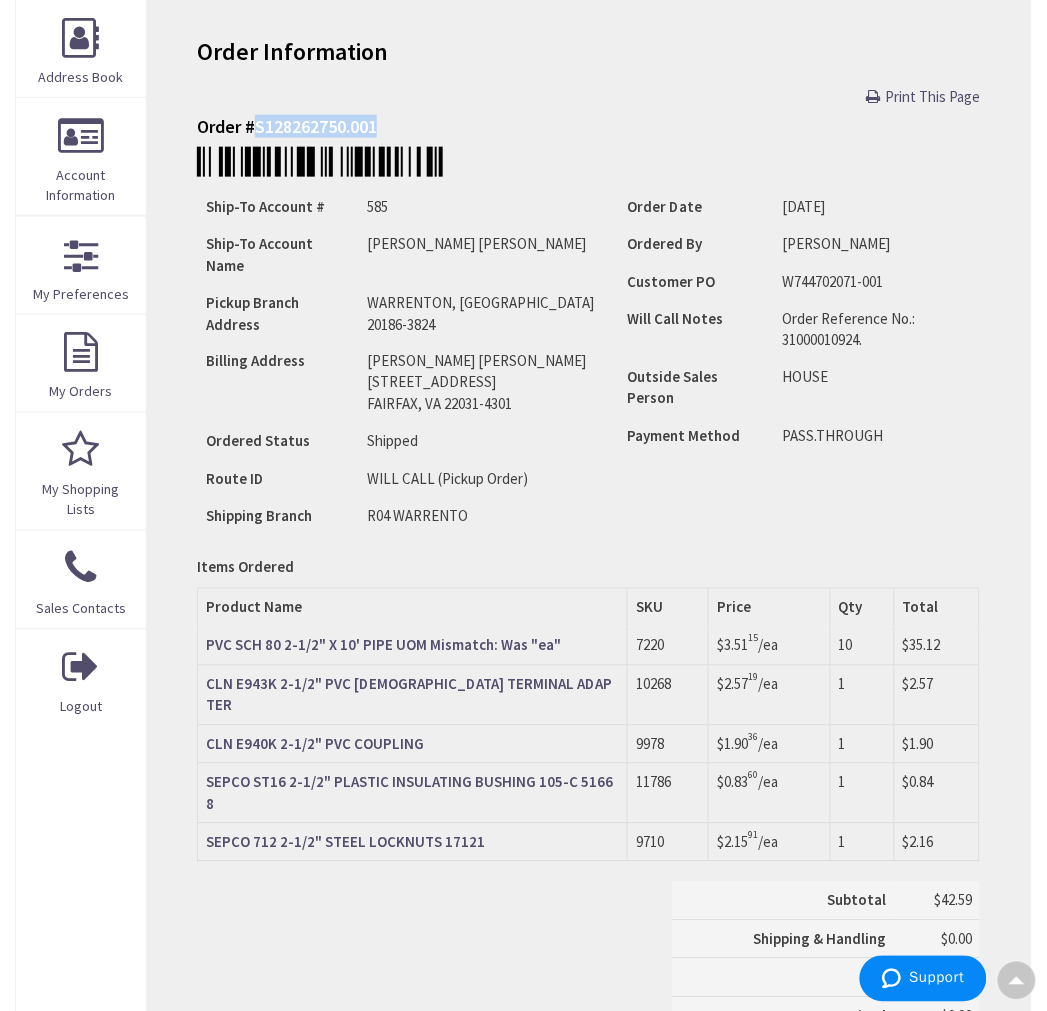 drag, startPoint x: 426, startPoint y: 130, endPoint x: 255, endPoint y: 133, distance: 171.0263 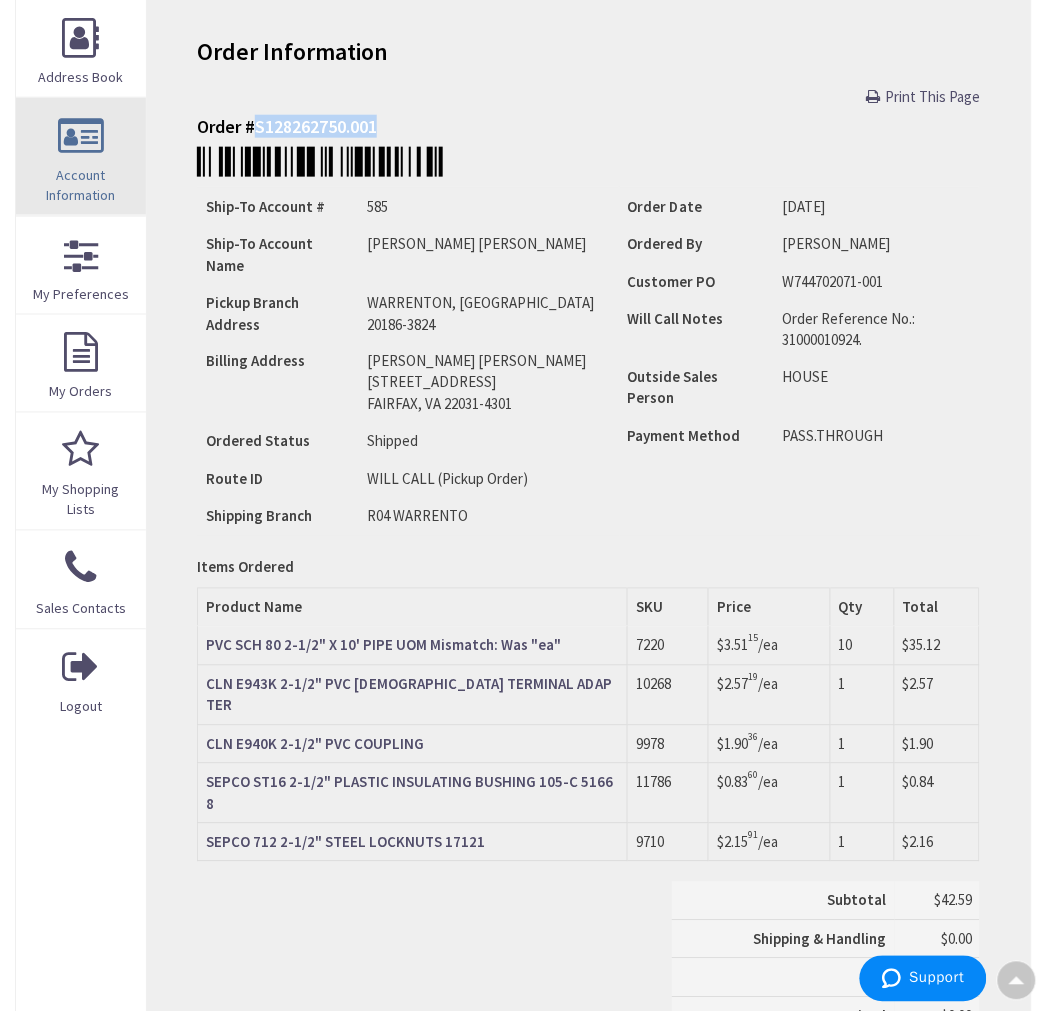 copy on "S128262750.001" 